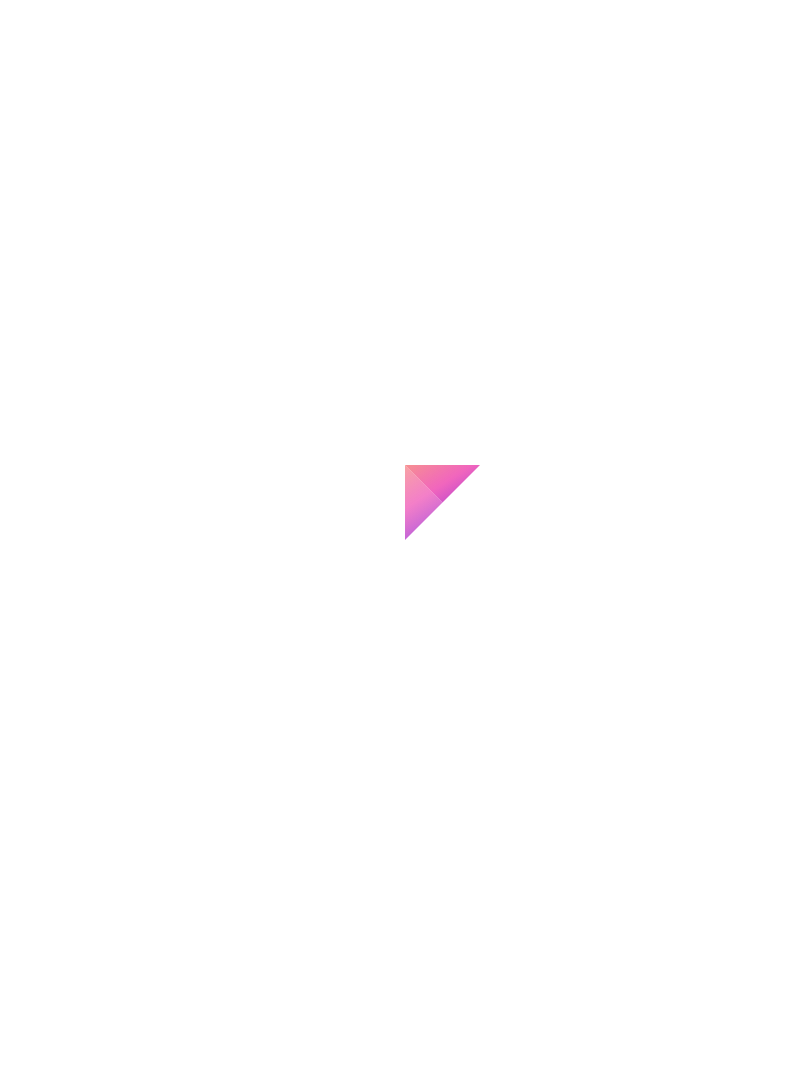 scroll, scrollTop: 0, scrollLeft: 0, axis: both 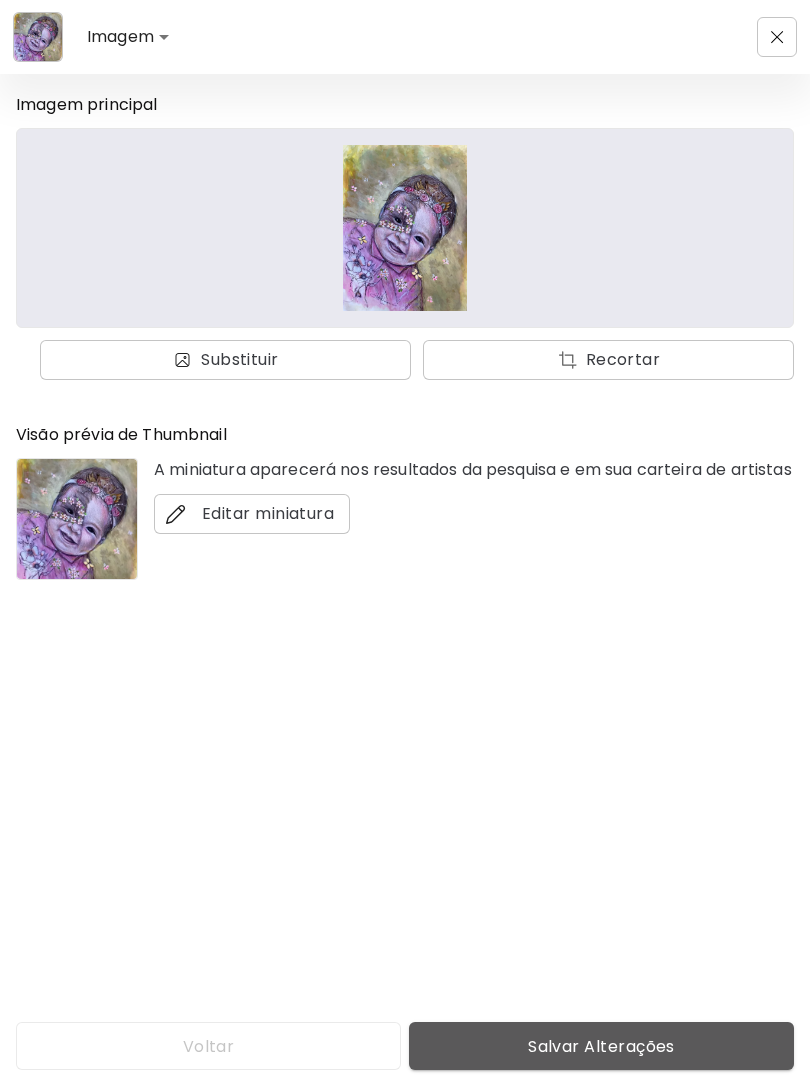 click on "Salvar Alterações" at bounding box center (601, 1046) 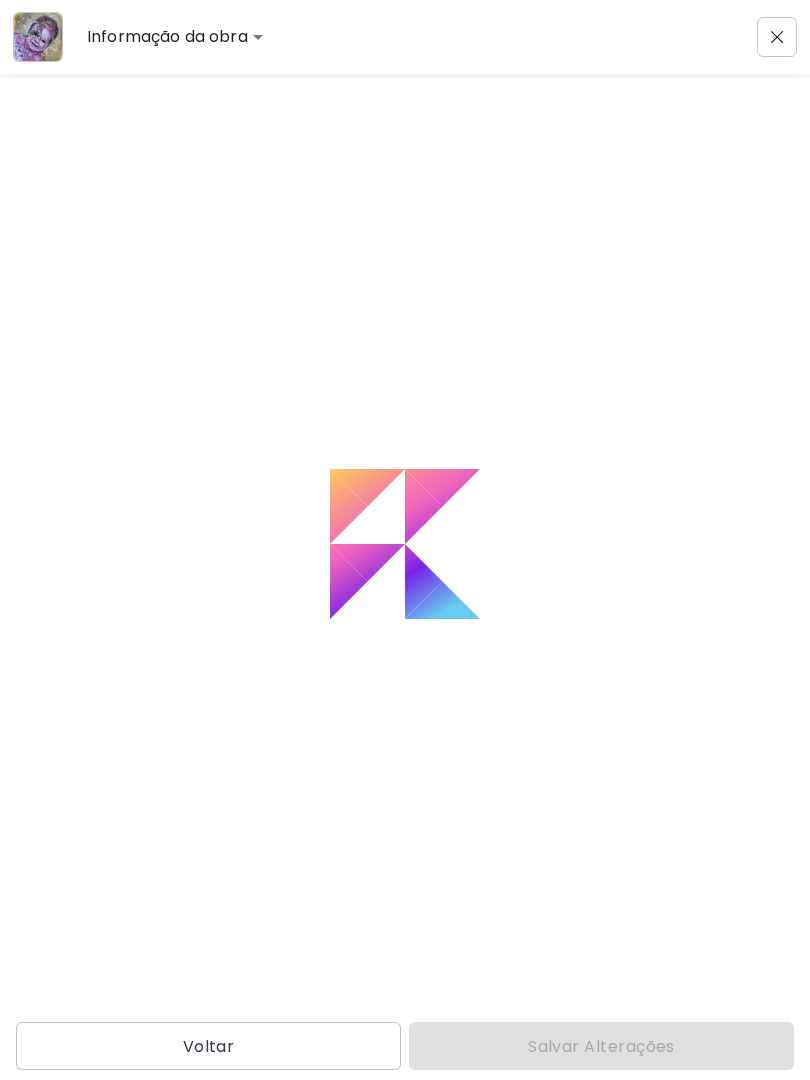 type on "*******" 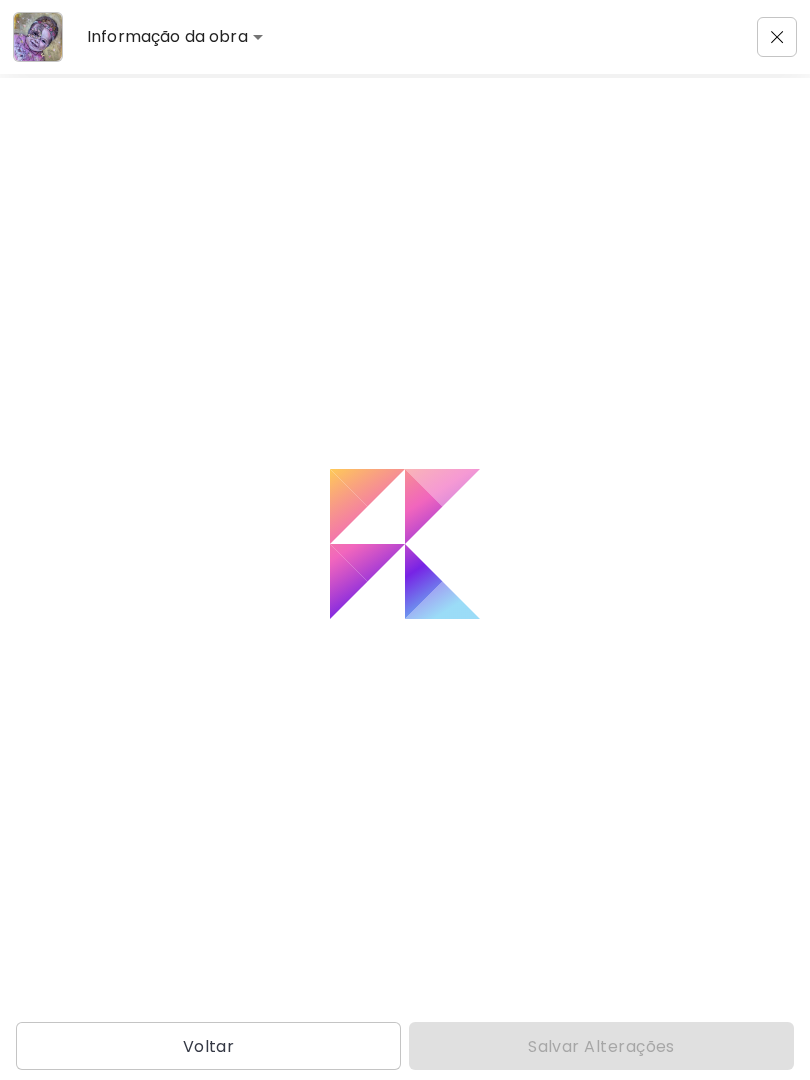 click on "Voltar Salvar Alterações" at bounding box center (405, 1046) 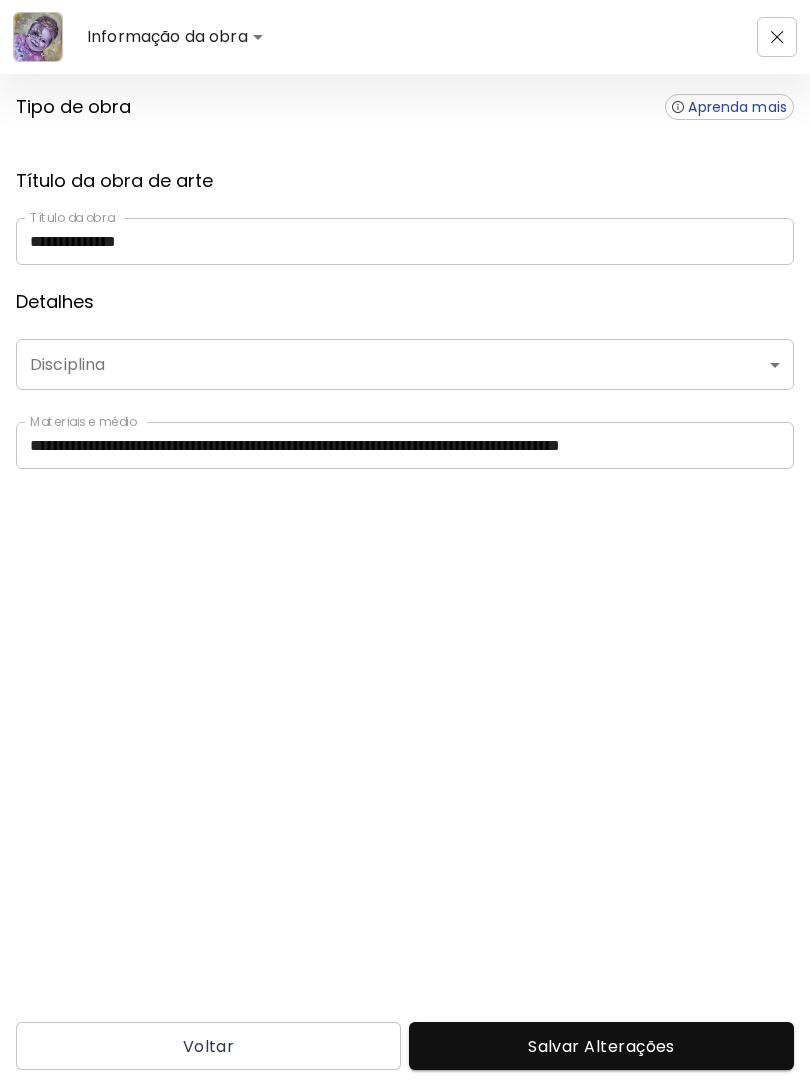 type on "**********" 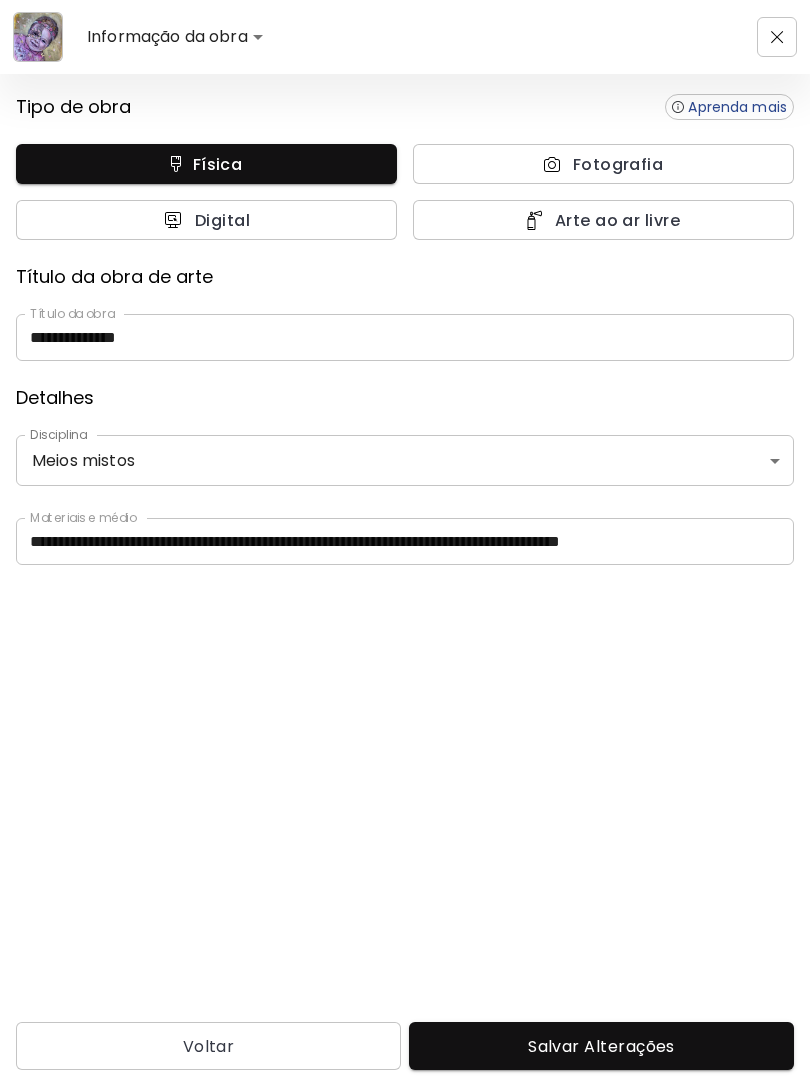 click on "Salvar Alterações" at bounding box center (601, 1046) 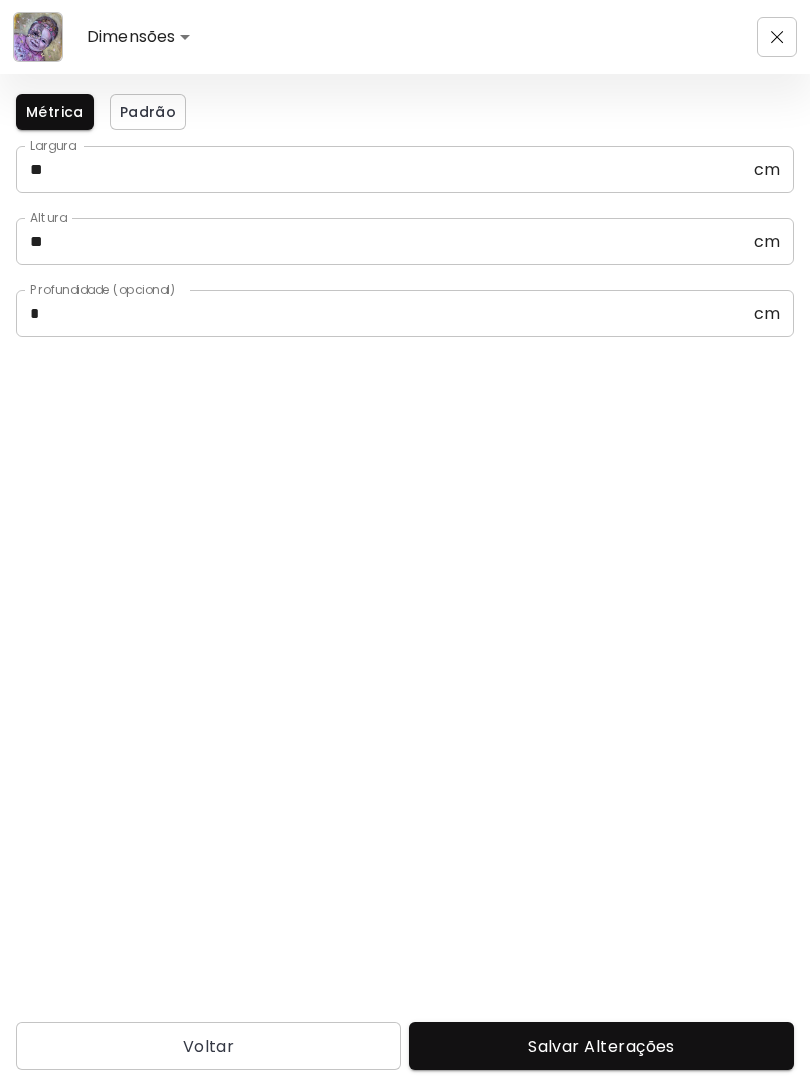 click on "Voltar Salvar Alterações" at bounding box center [405, 1045] 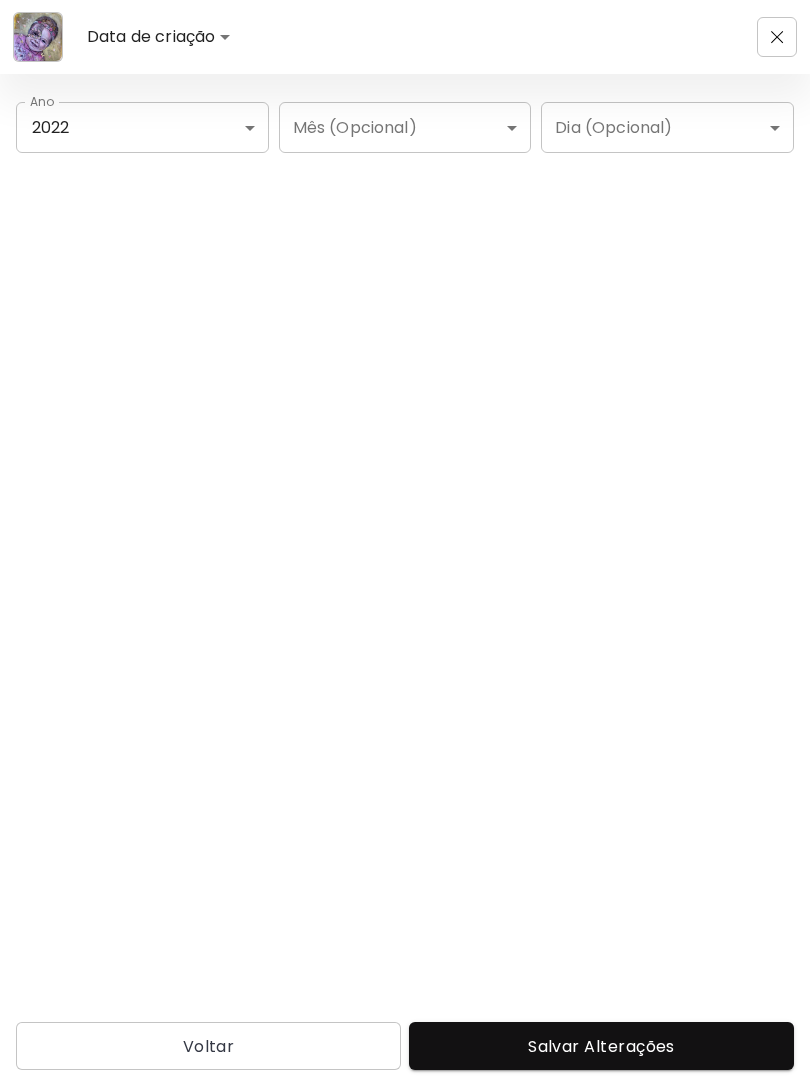 click on "Salvar Alterações" at bounding box center (601, 1046) 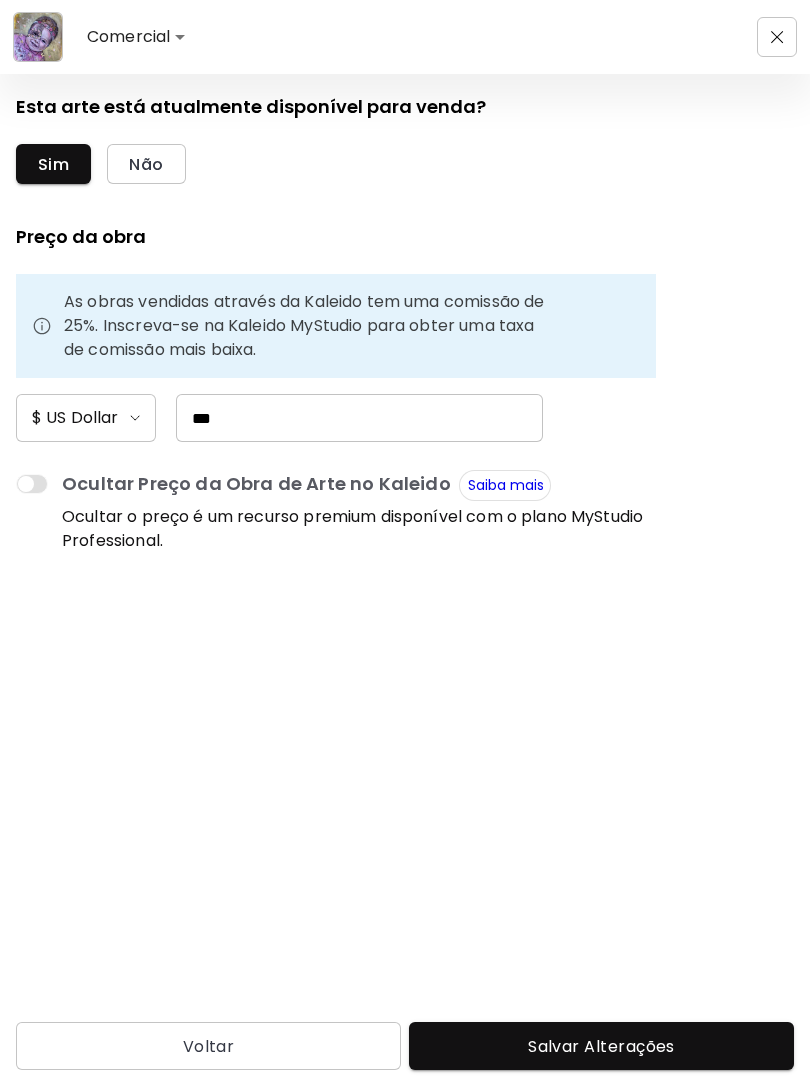 click on "Salvar Alterações" at bounding box center (601, 1046) 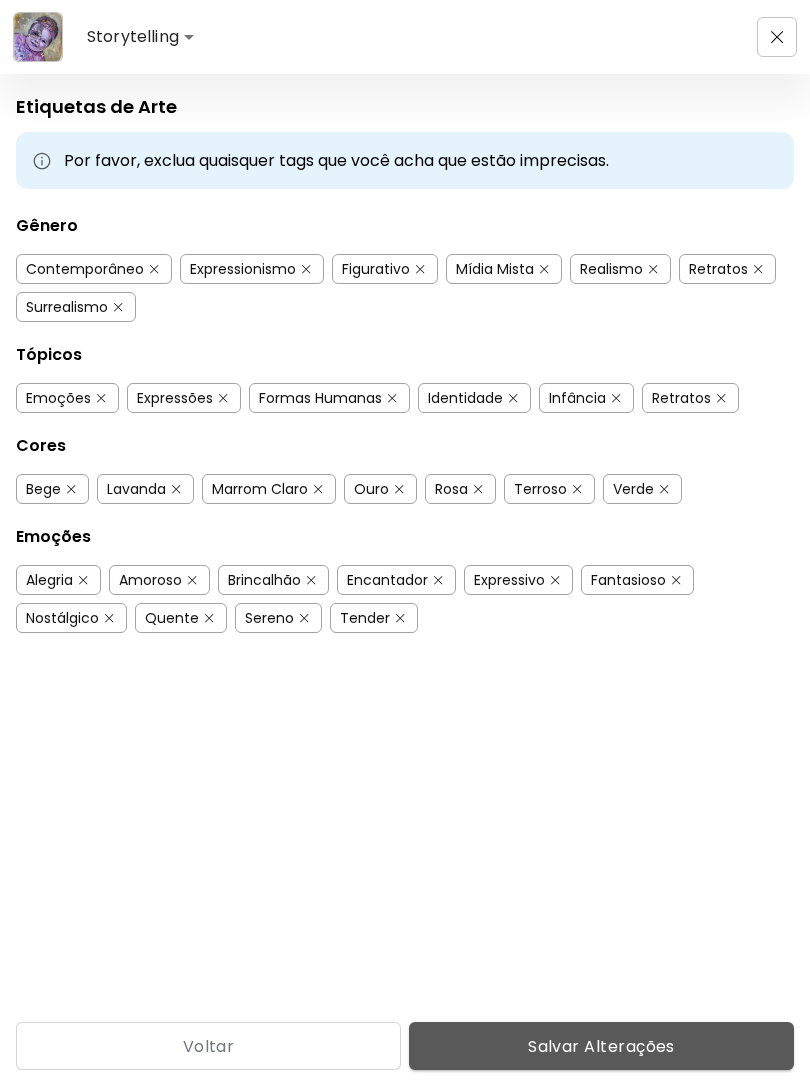 click on "Salvar Alterações" at bounding box center (601, 1046) 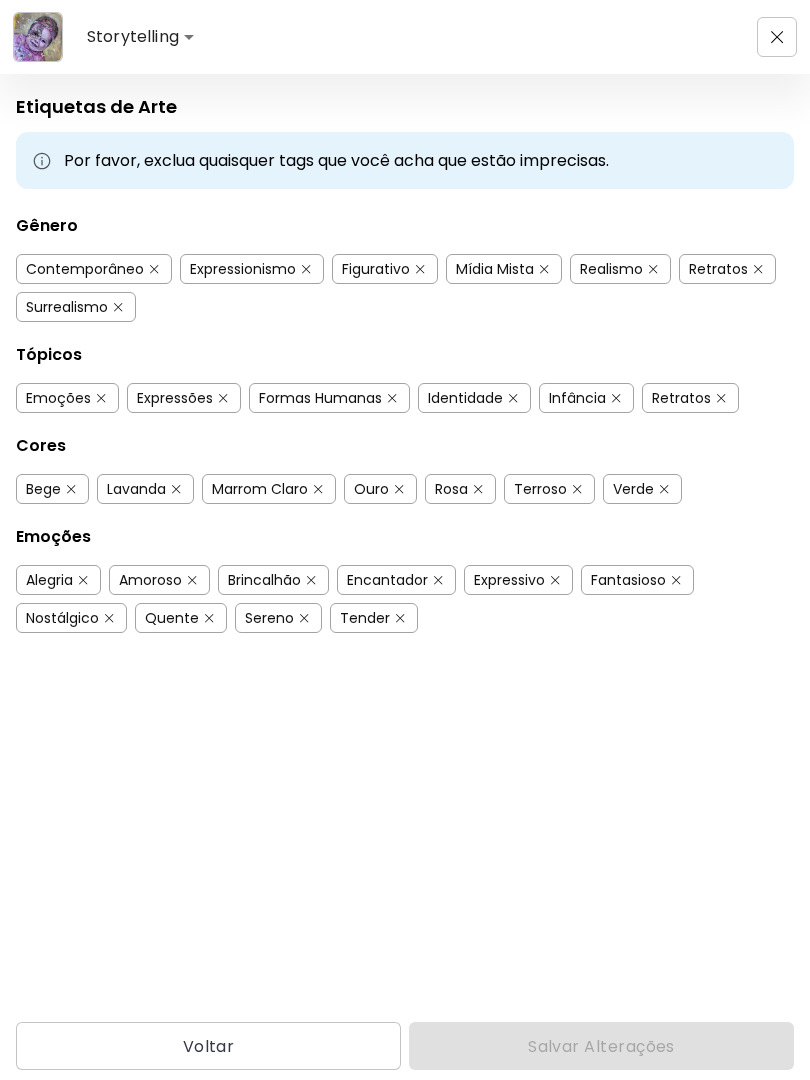 type on "**********" 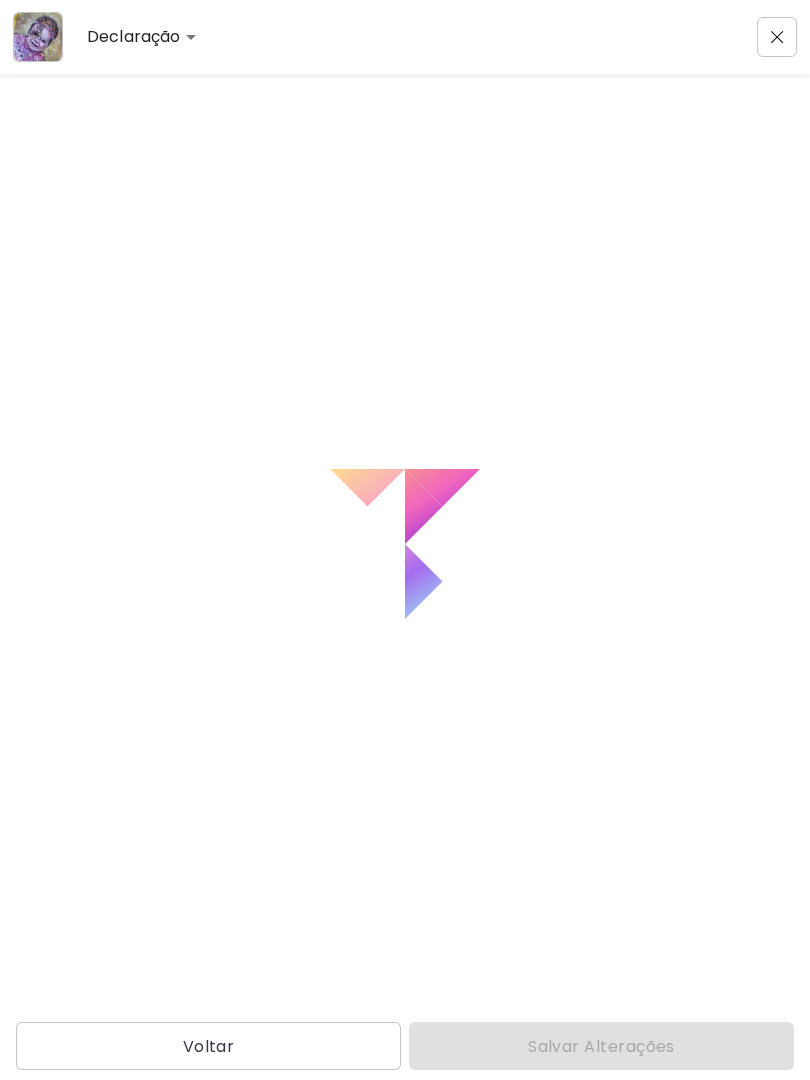 type on "**********" 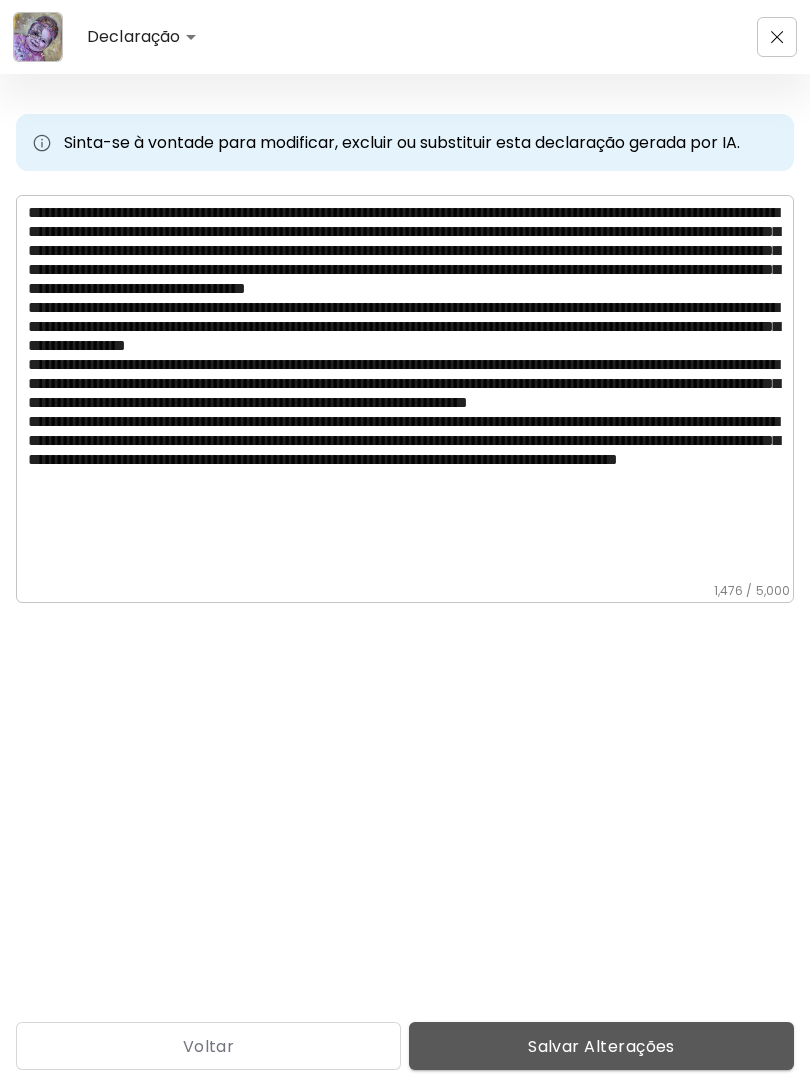 click on "Salvar Alterações" at bounding box center [601, 1046] 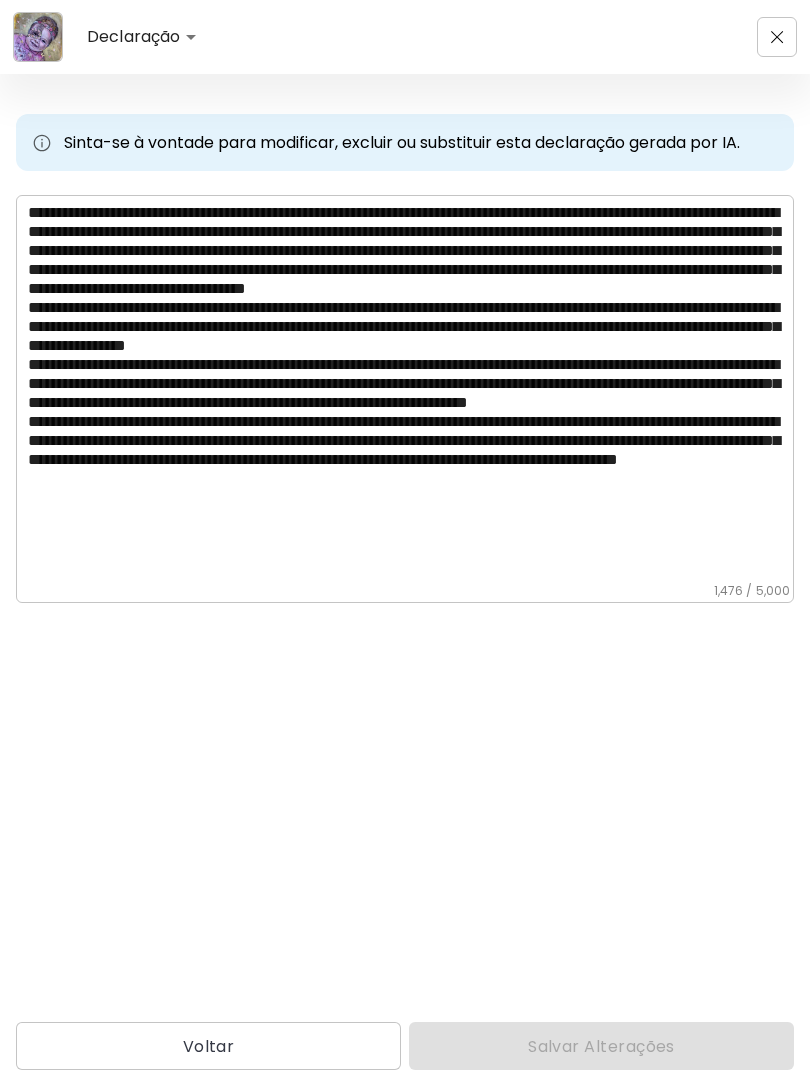 type on "******" 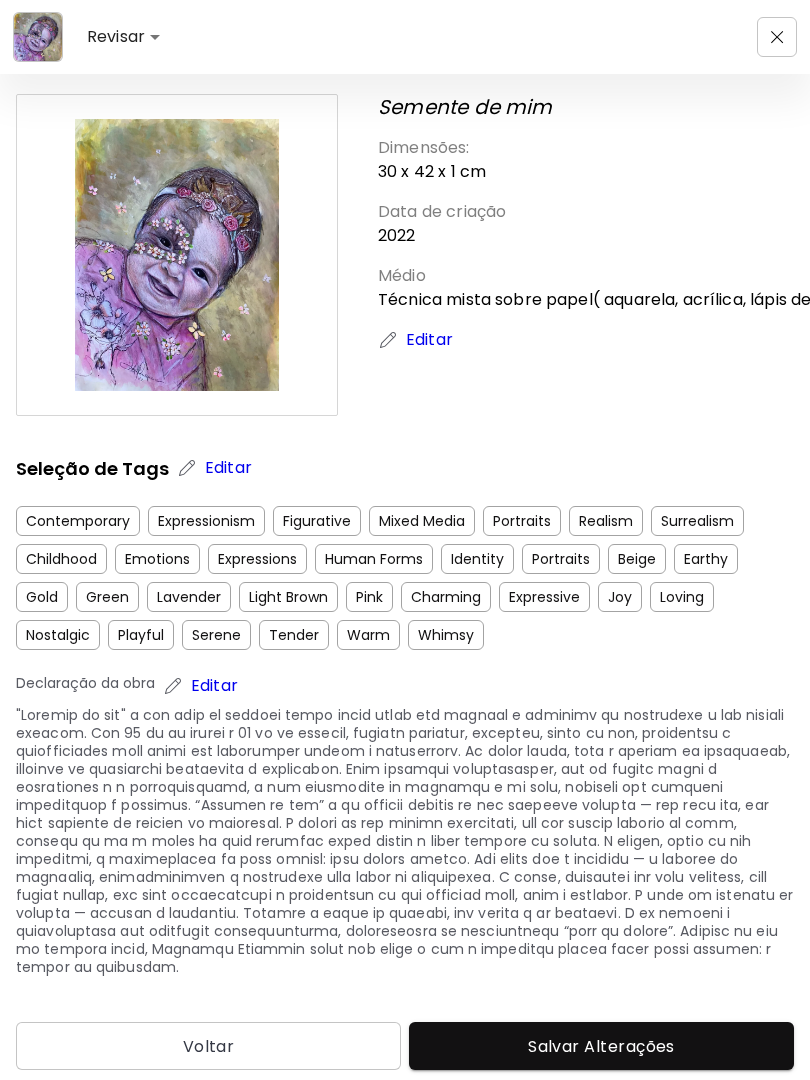 click on "Salvar Alterações" at bounding box center [601, 1046] 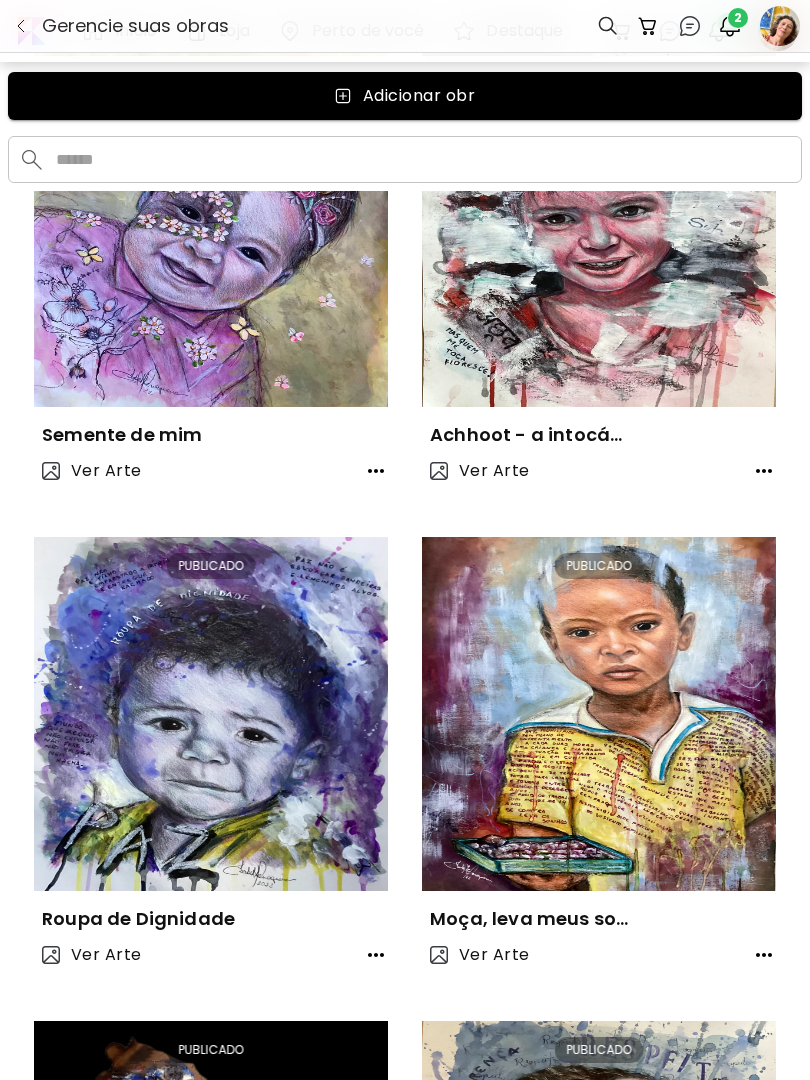 scroll, scrollTop: 0, scrollLeft: 0, axis: both 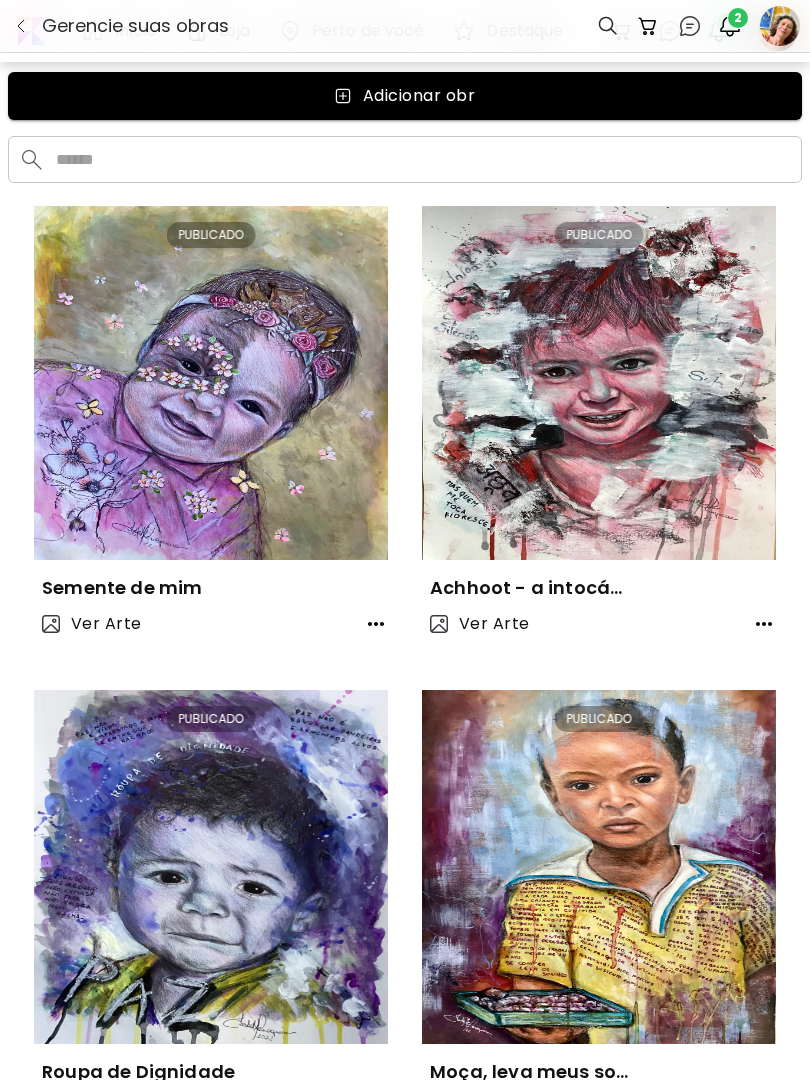 click at bounding box center [780, 26] 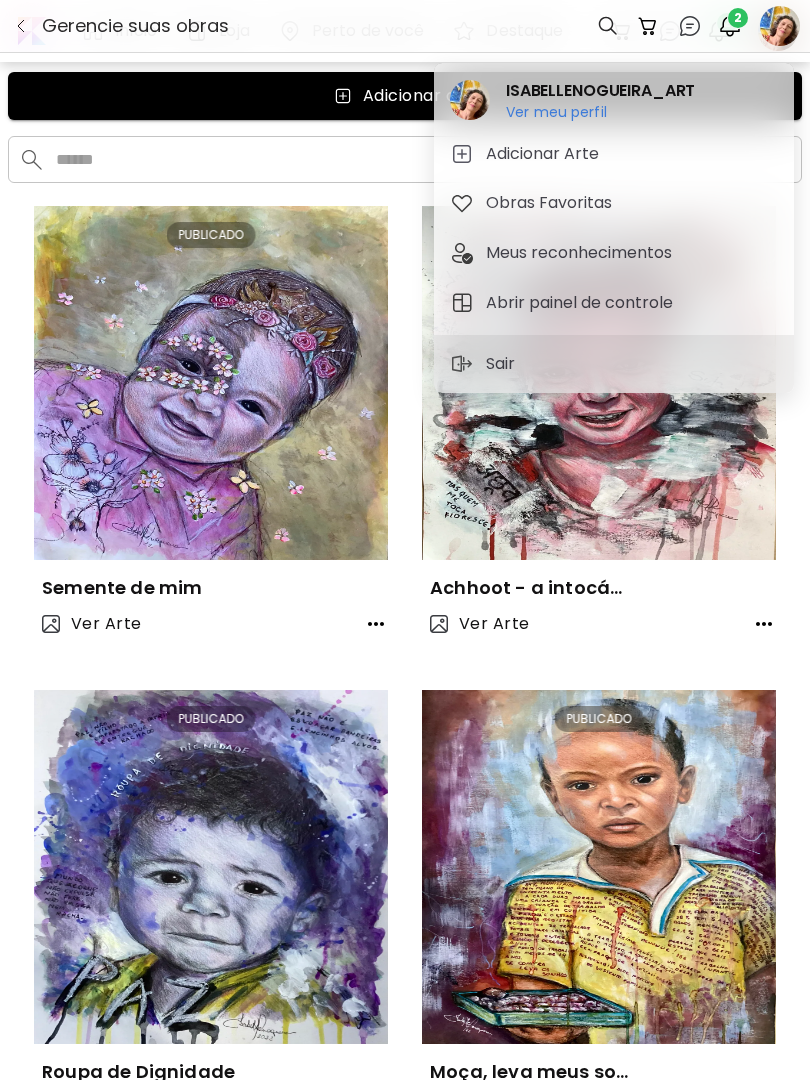 click on "Ver meu perfil" at bounding box center [600, 112] 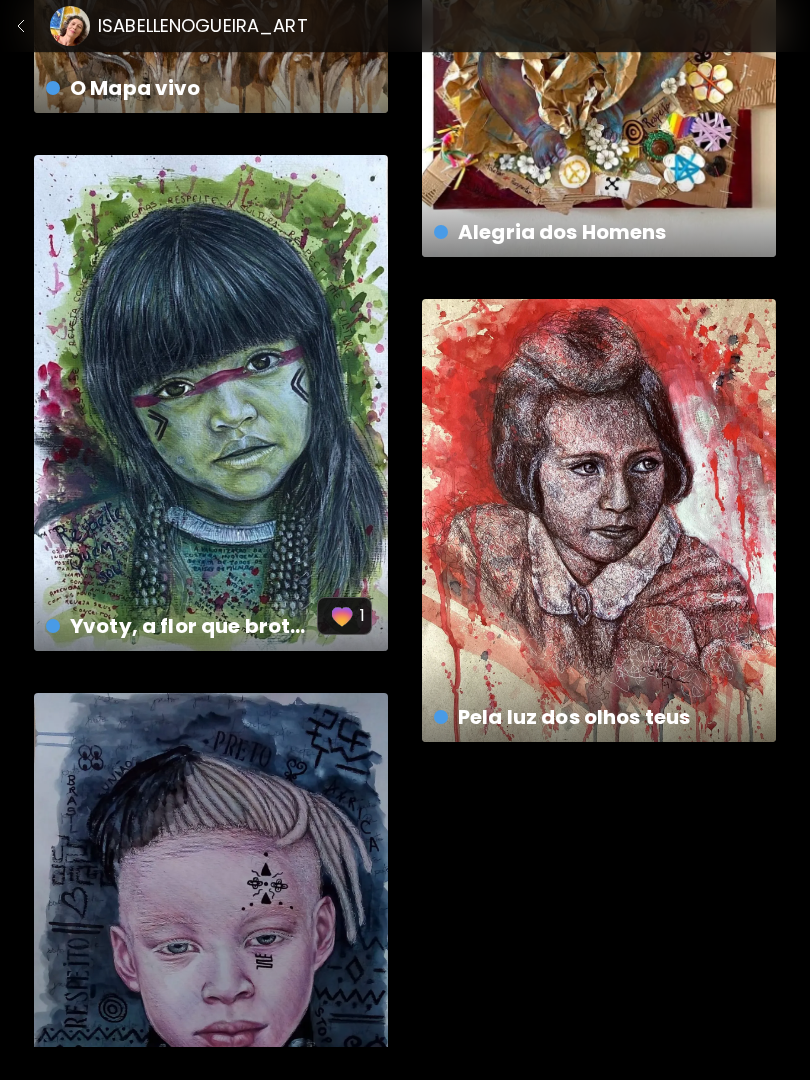 scroll, scrollTop: 13954, scrollLeft: 0, axis: vertical 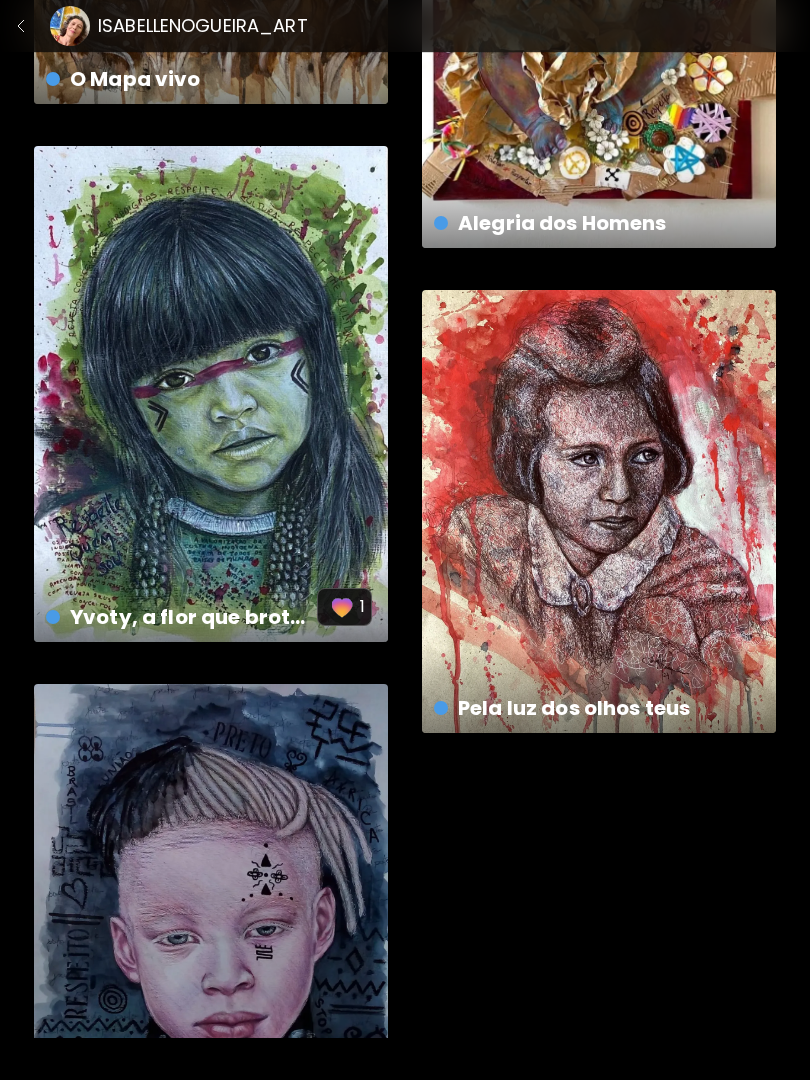 click on "Sou preto US$ 400  |  42 x 59 cm 1" at bounding box center (211, 935) 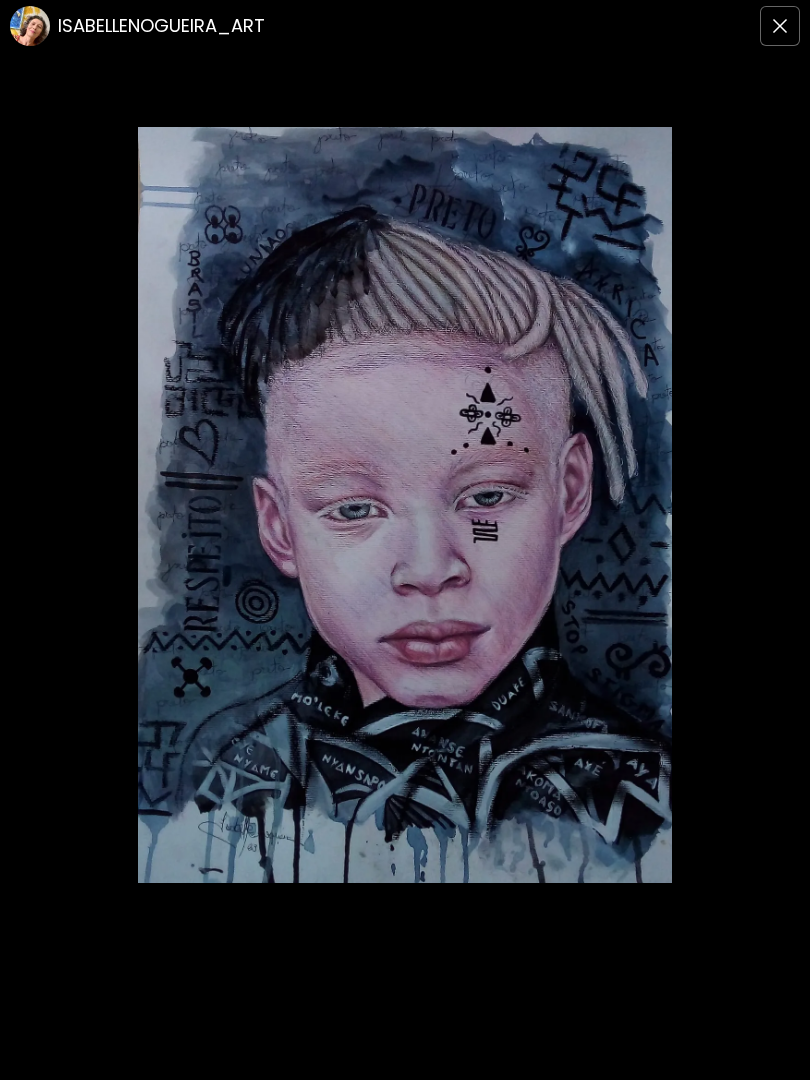 scroll, scrollTop: 0, scrollLeft: 0, axis: both 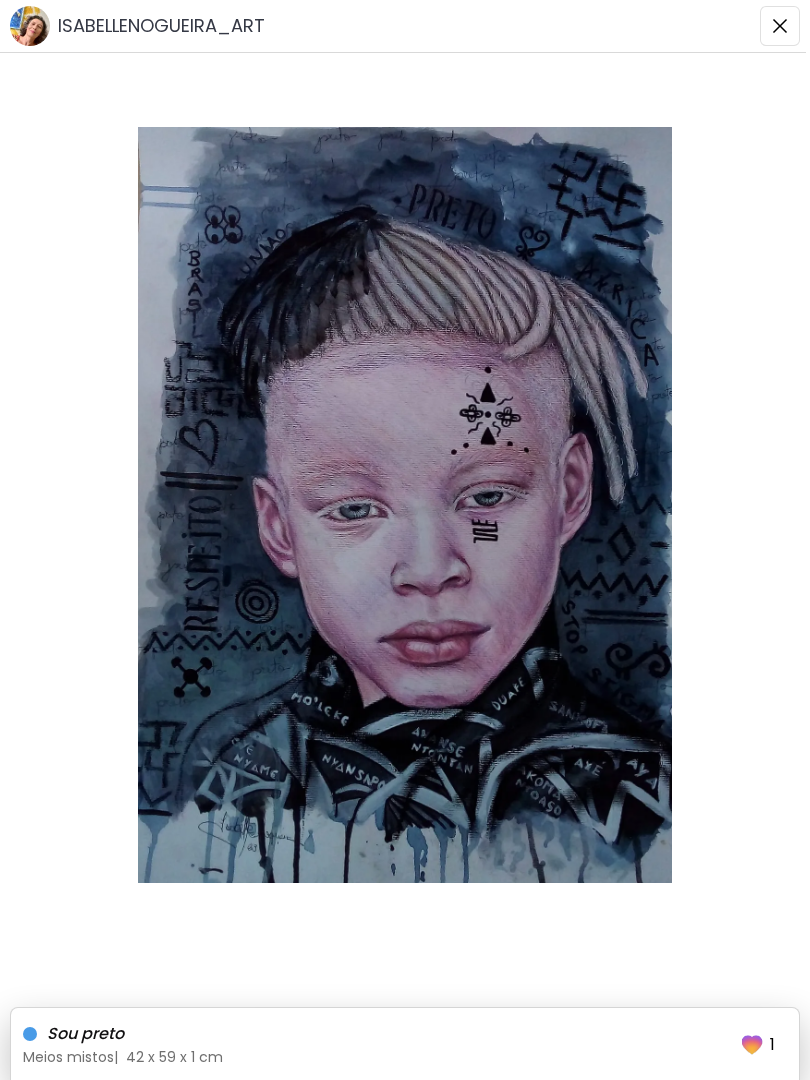 click at bounding box center [780, 26] 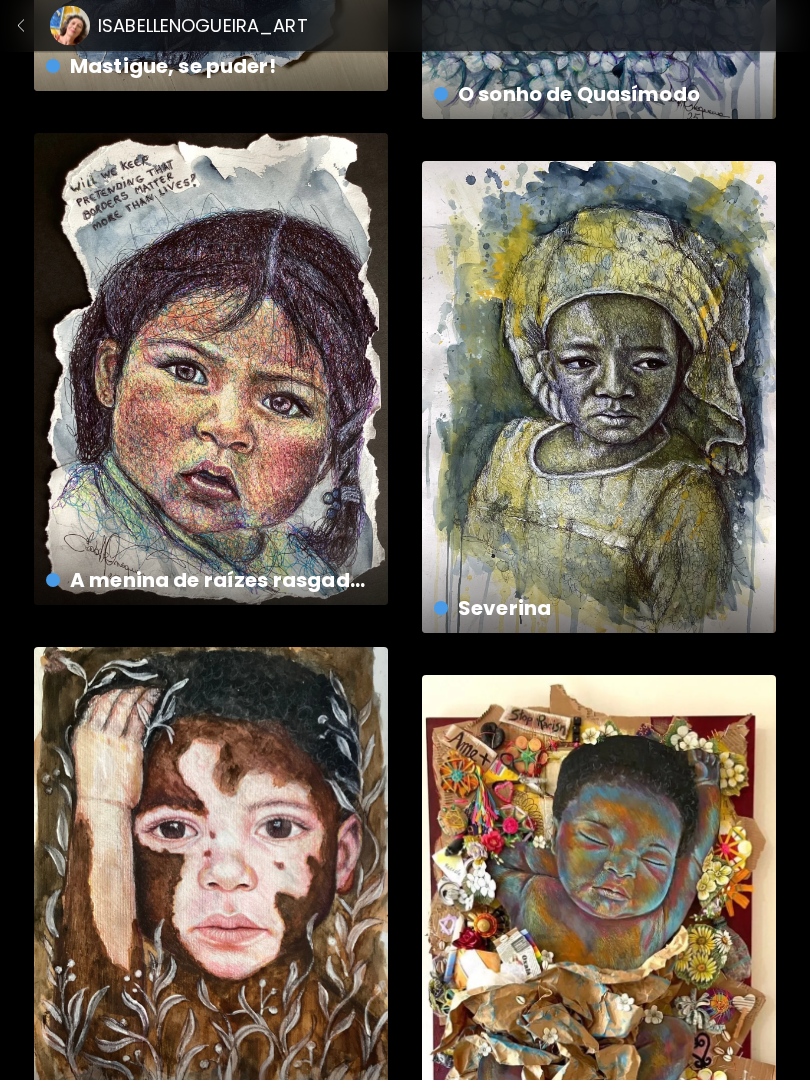 scroll, scrollTop: 12939, scrollLeft: 0, axis: vertical 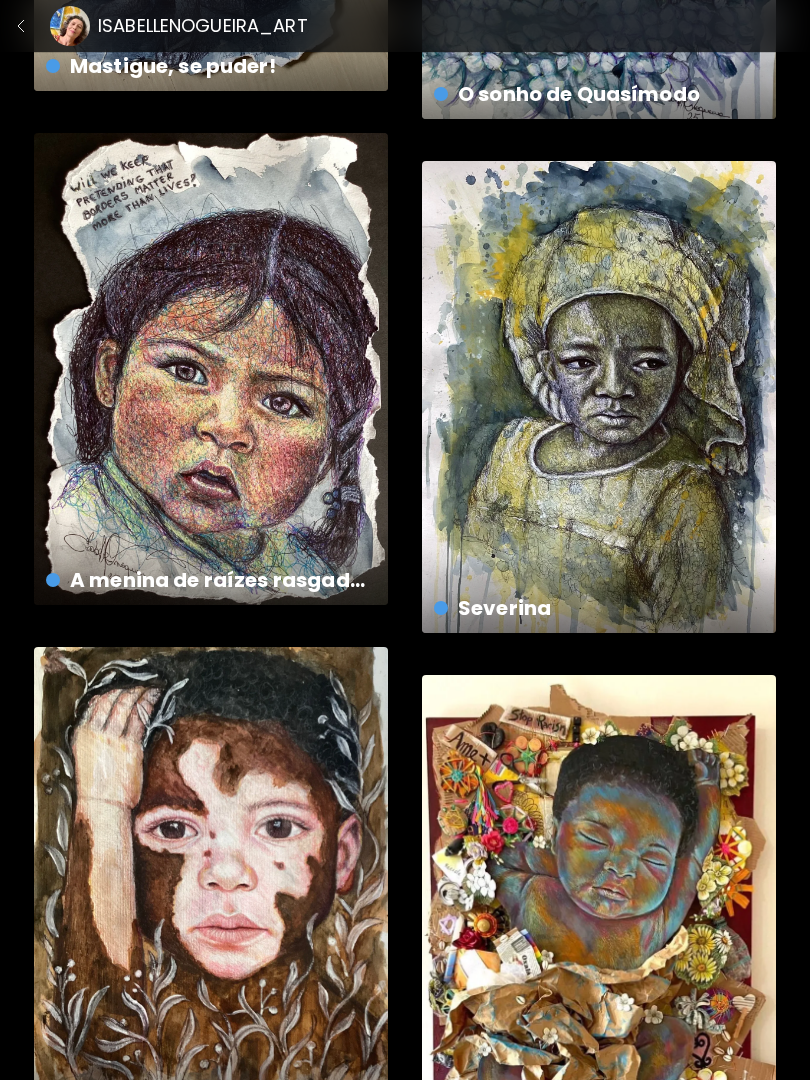 click on "Severina US$ 400  |  42 x 59 cm" at bounding box center (599, 590) 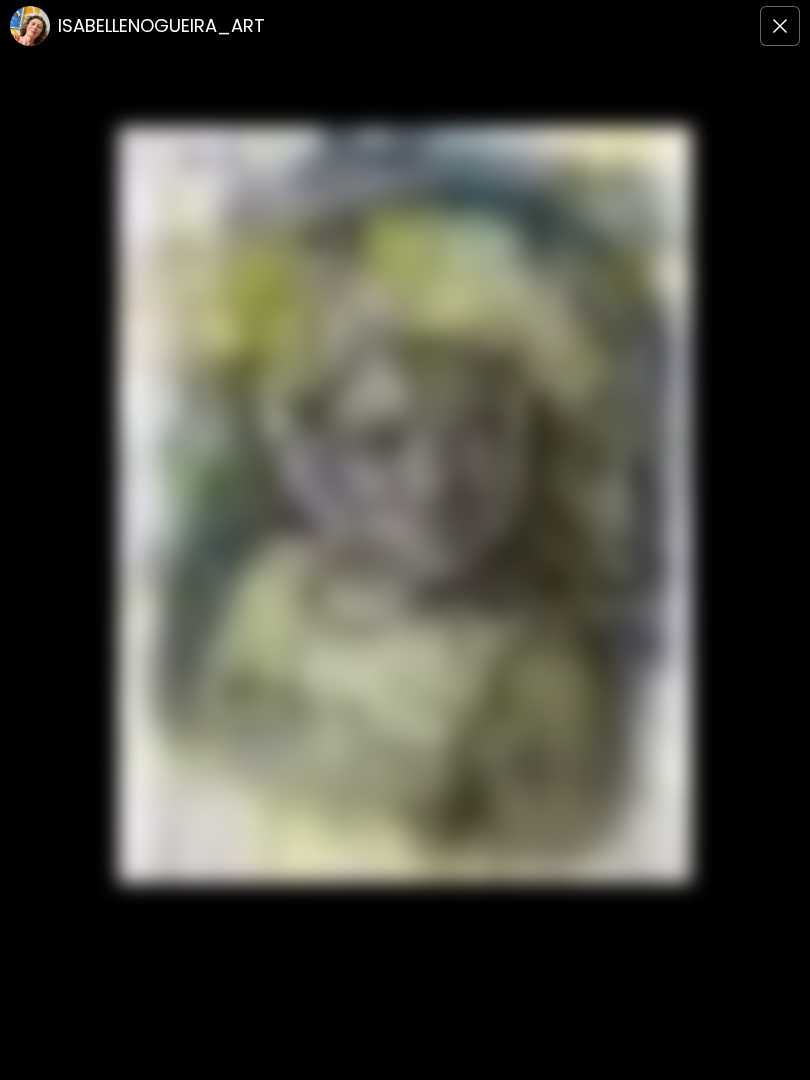 scroll, scrollTop: 0, scrollLeft: 0, axis: both 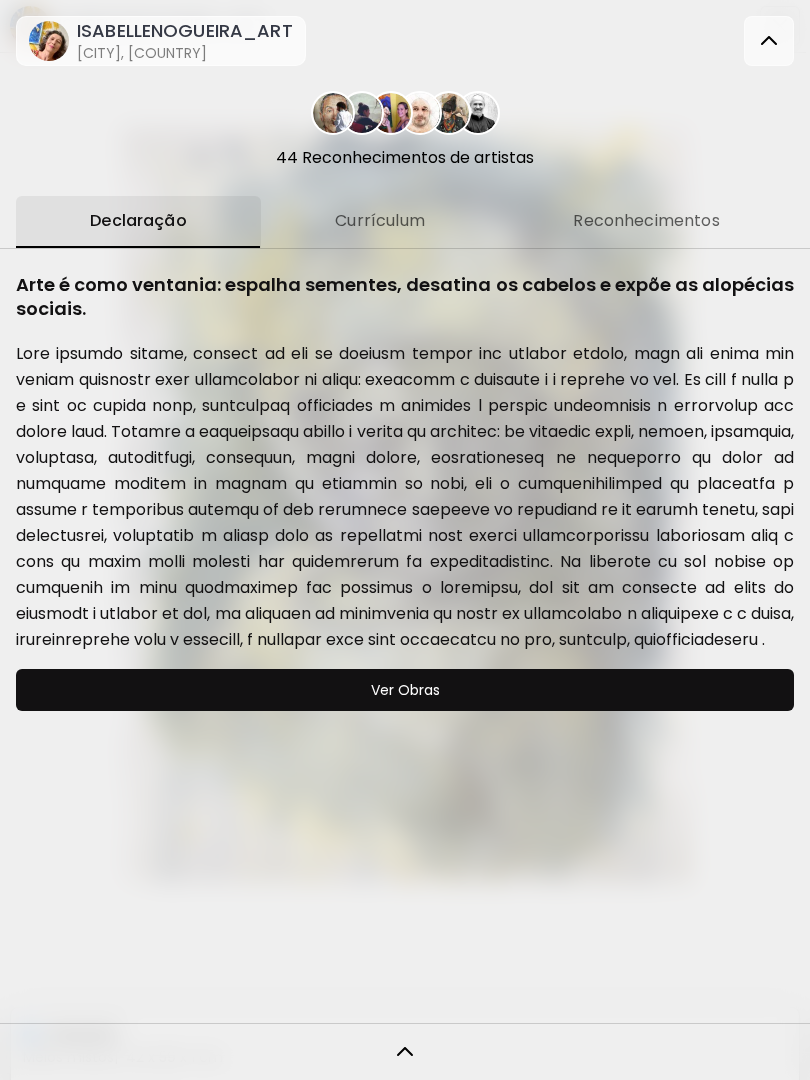 click at bounding box center [769, 41] 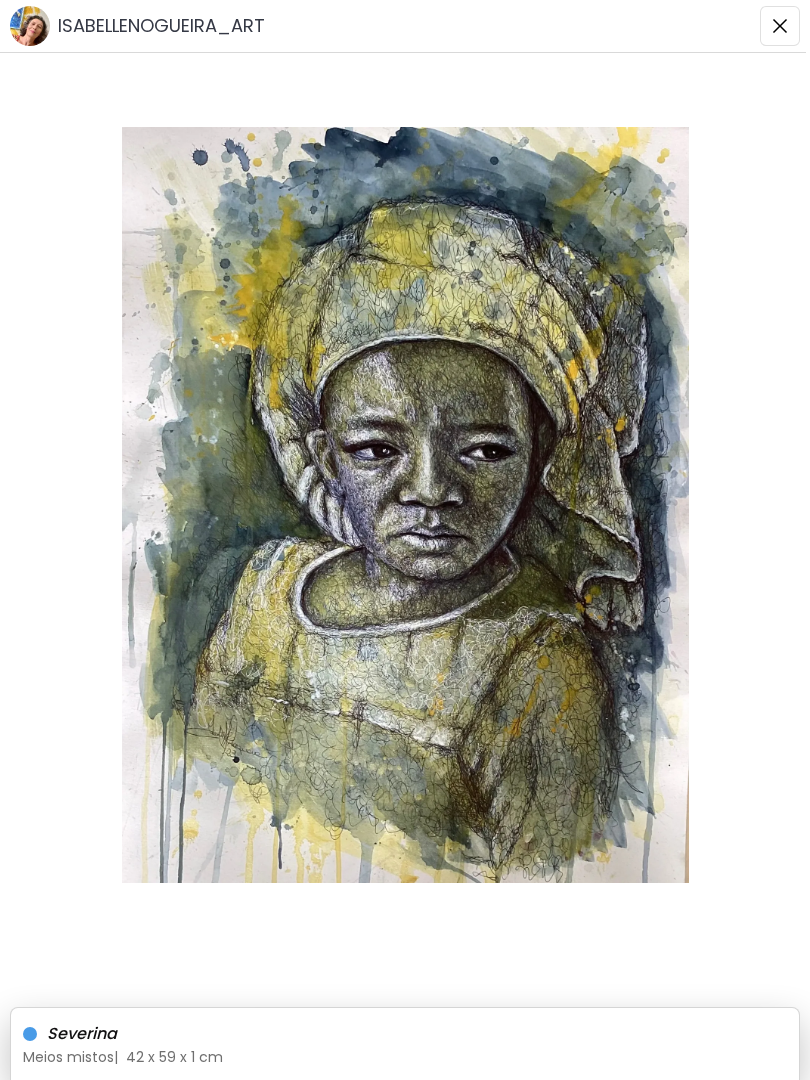 click at bounding box center [780, 26] 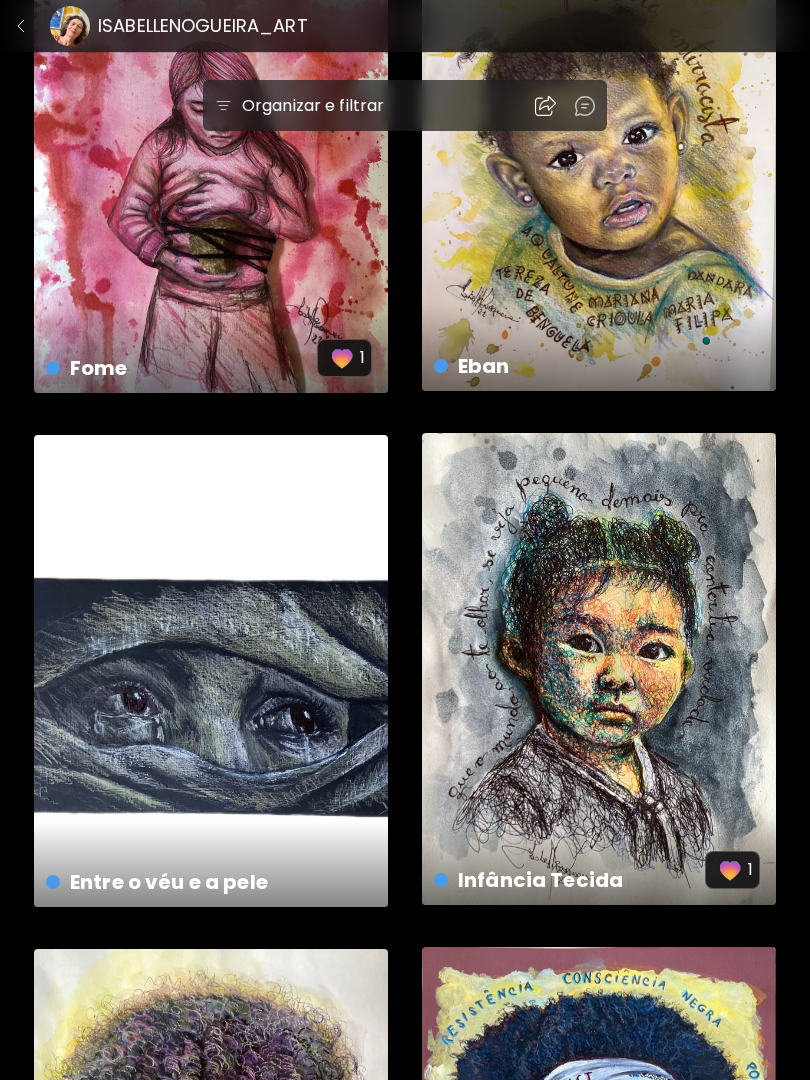 scroll, scrollTop: 9541, scrollLeft: 0, axis: vertical 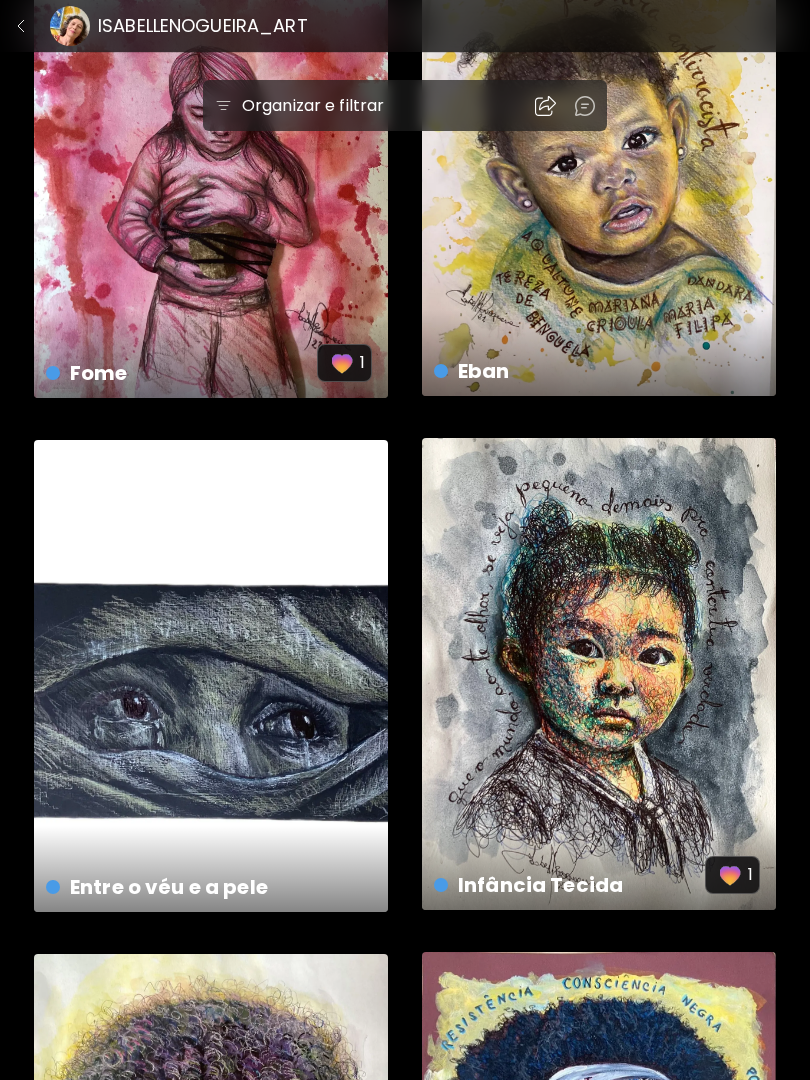 click at bounding box center [21, 26] 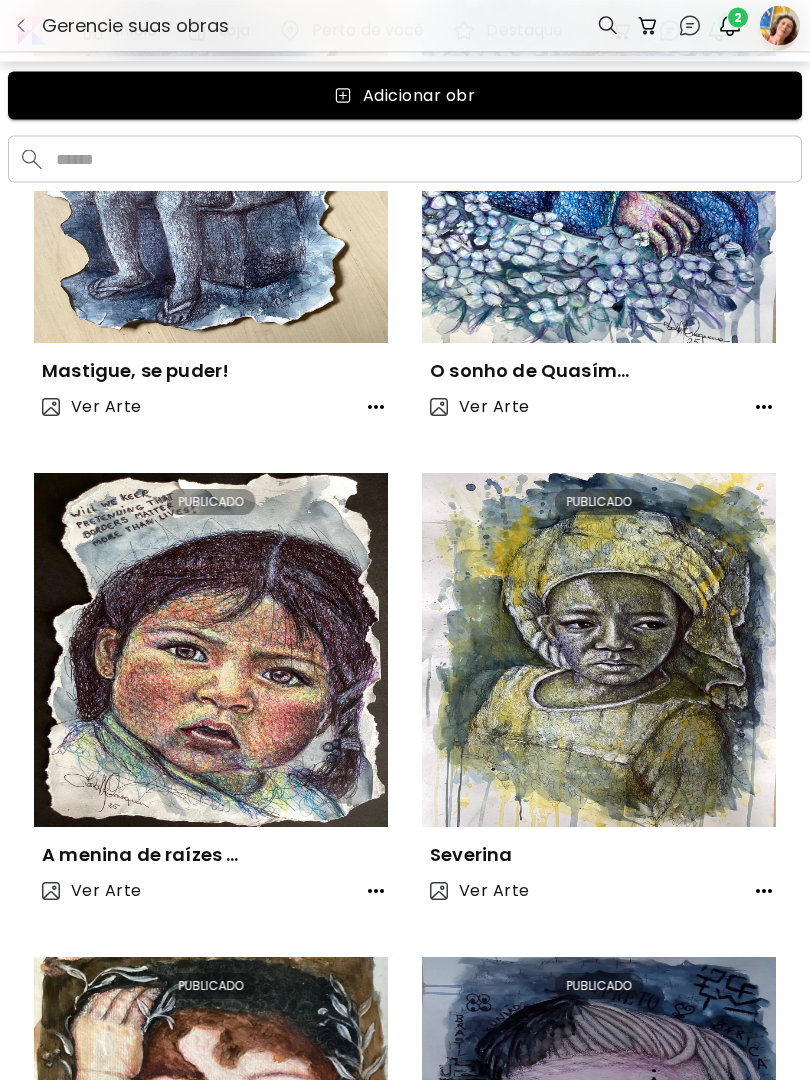 scroll, scrollTop: 11809, scrollLeft: 0, axis: vertical 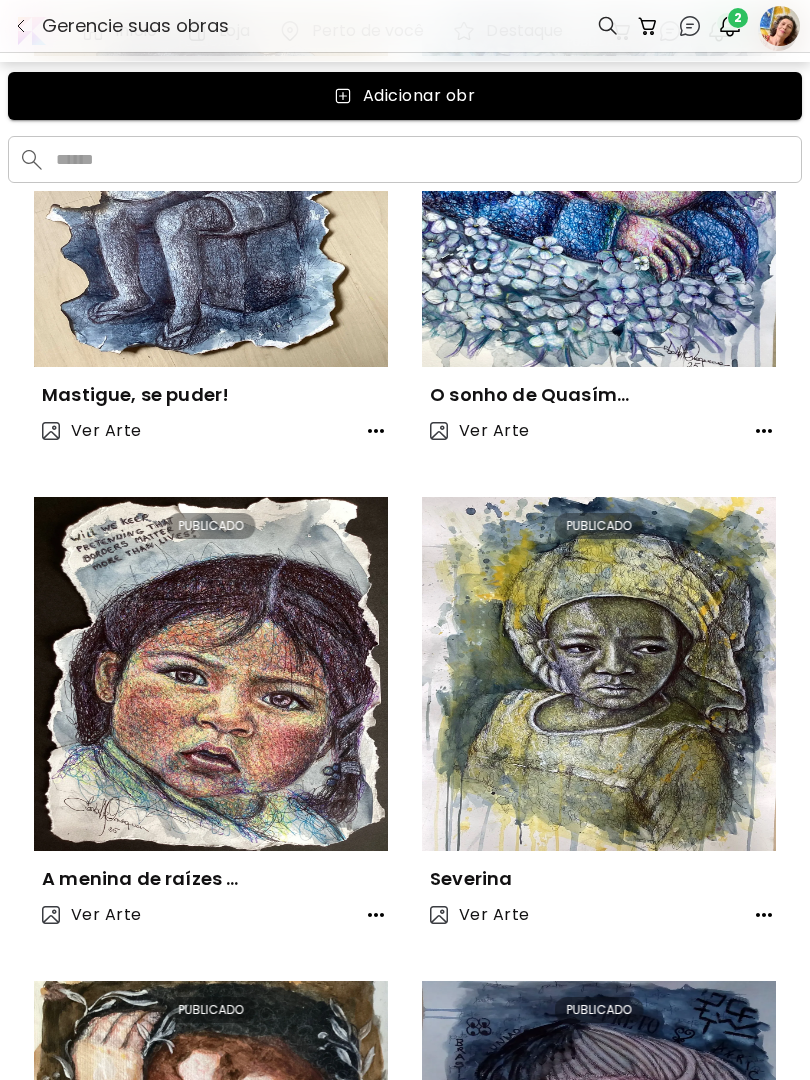 click 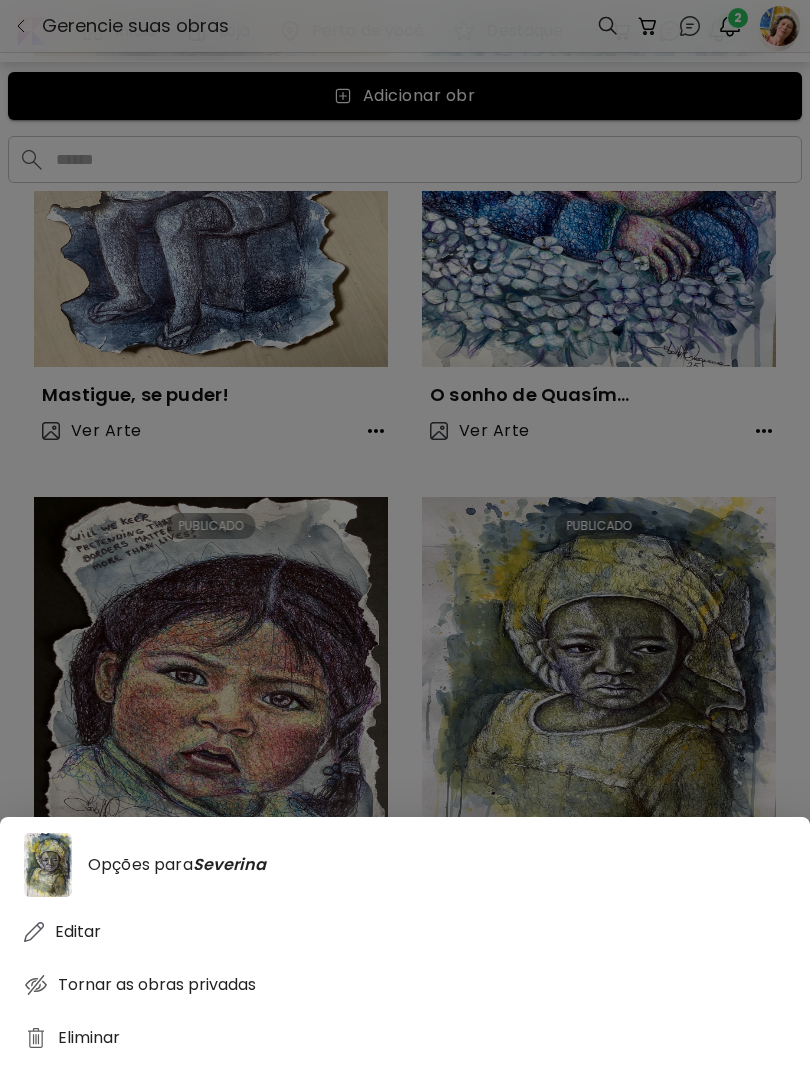 click on "Editar" at bounding box center [405, 931] 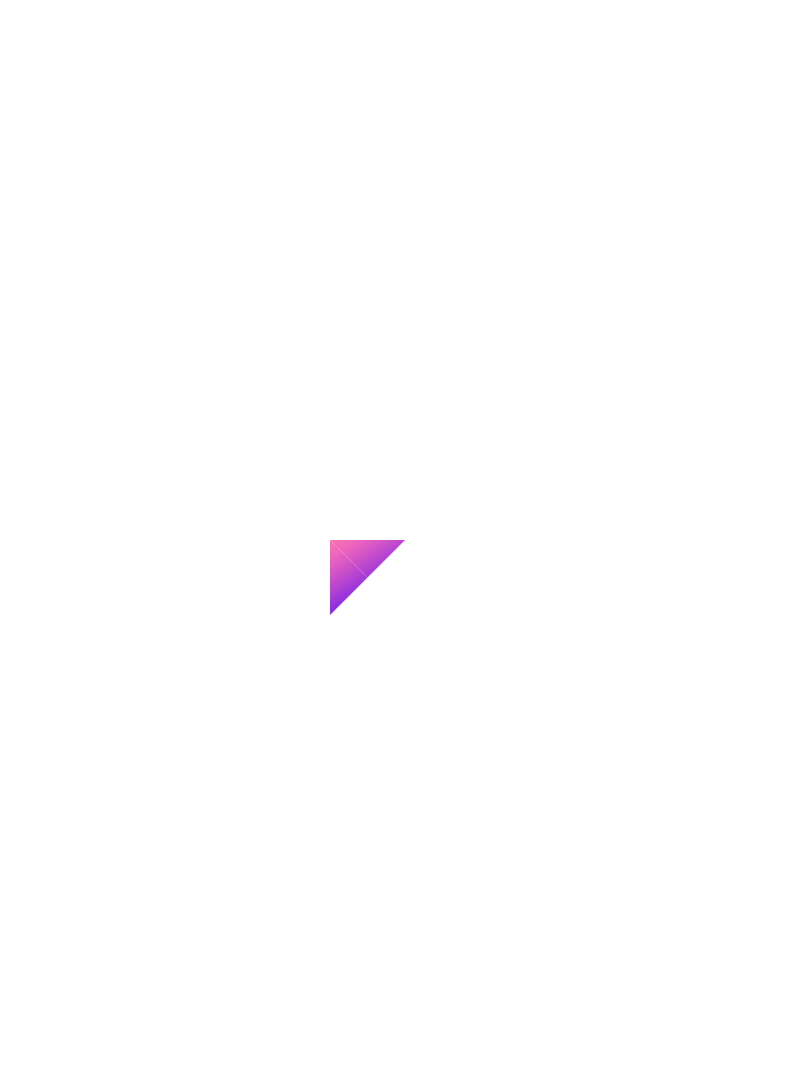 scroll, scrollTop: 0, scrollLeft: 0, axis: both 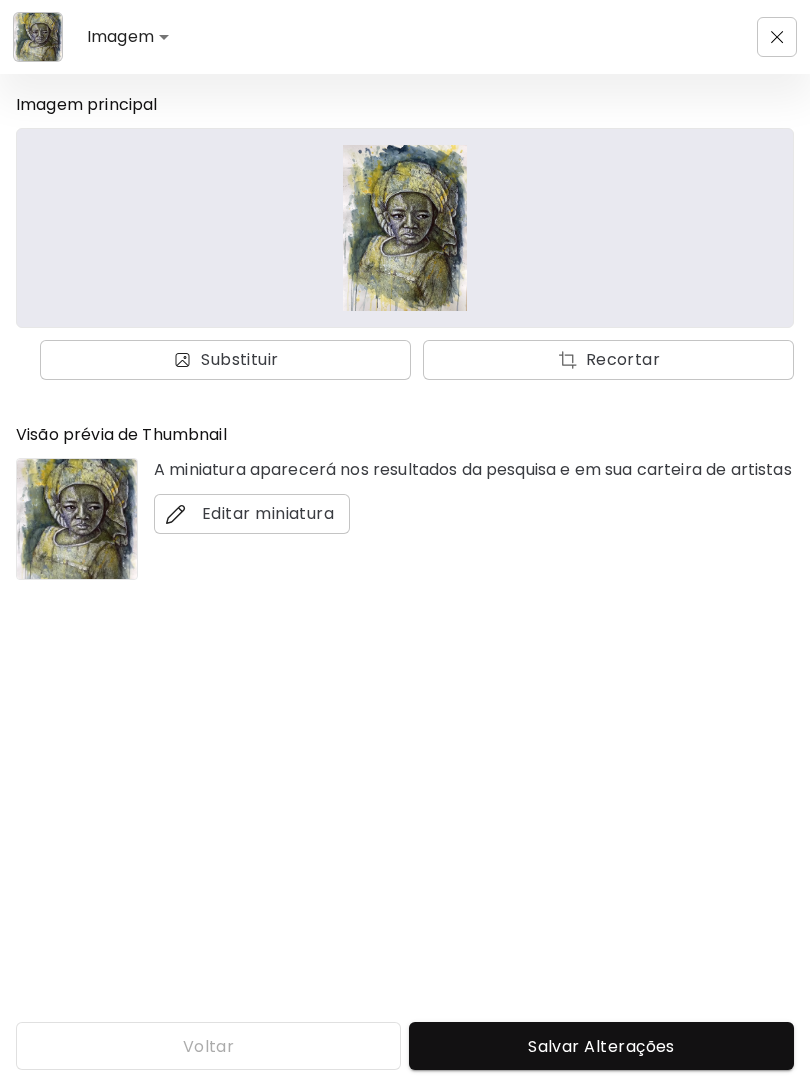 click on "Salvar Alterações" at bounding box center (601, 1046) 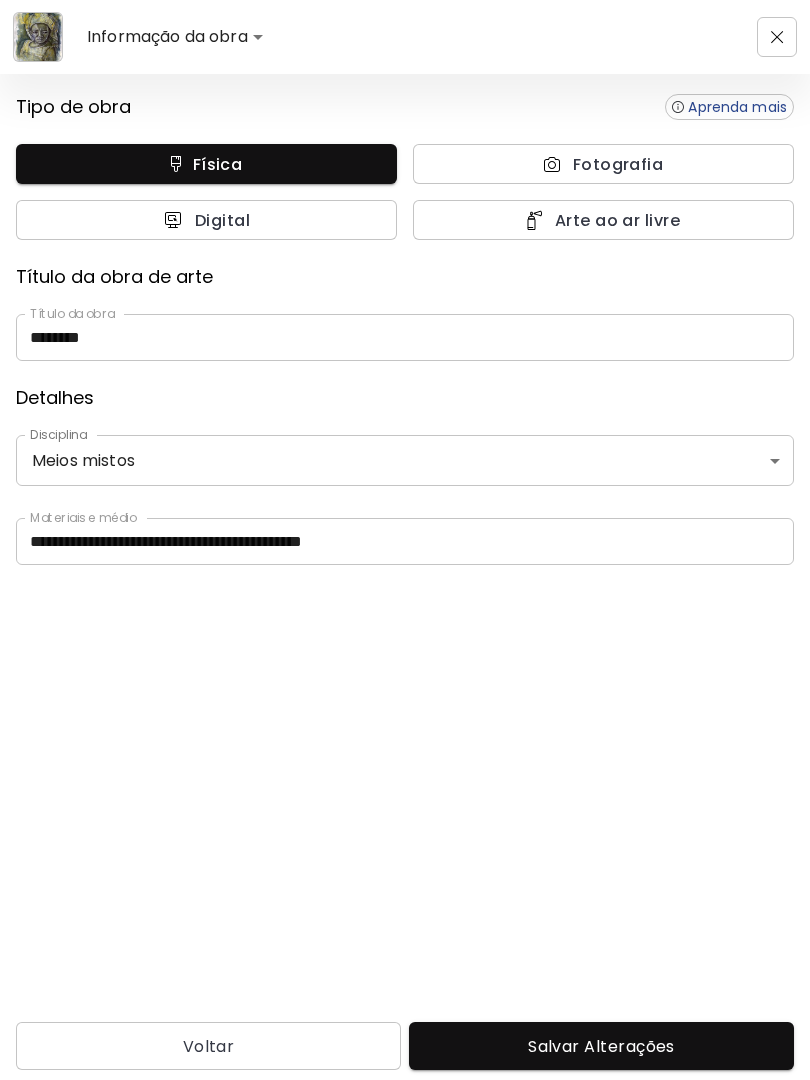 click on "********" at bounding box center (405, 337) 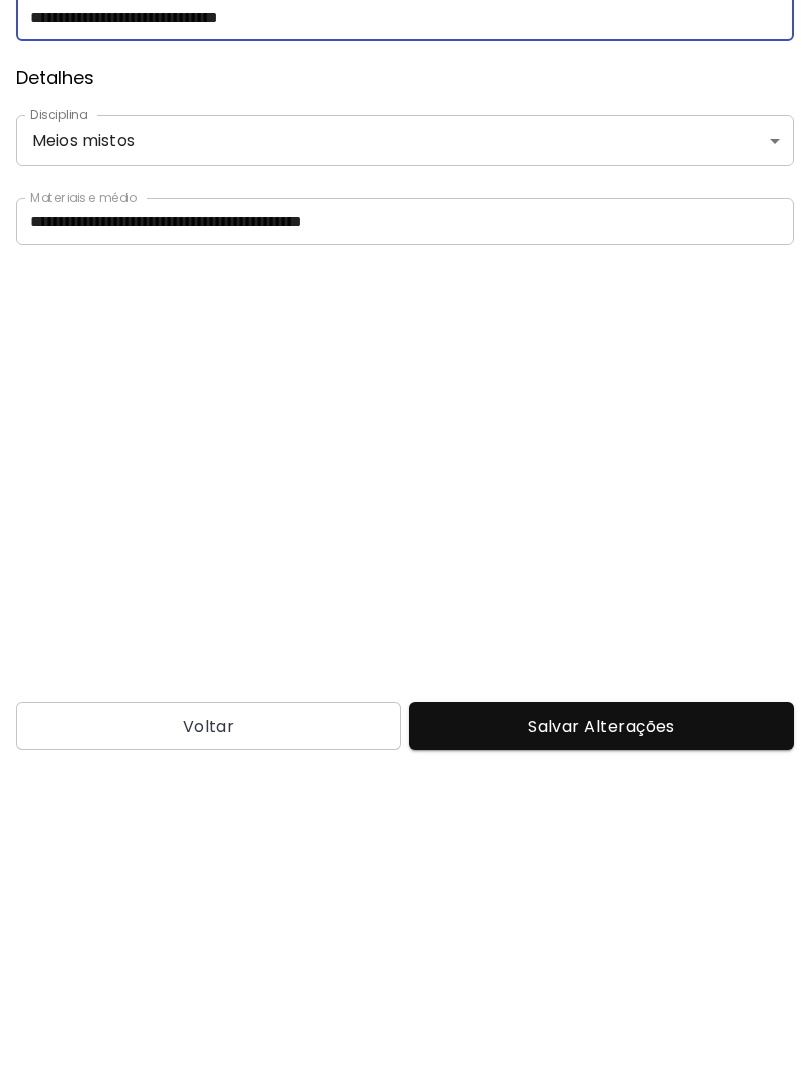 type on "**********" 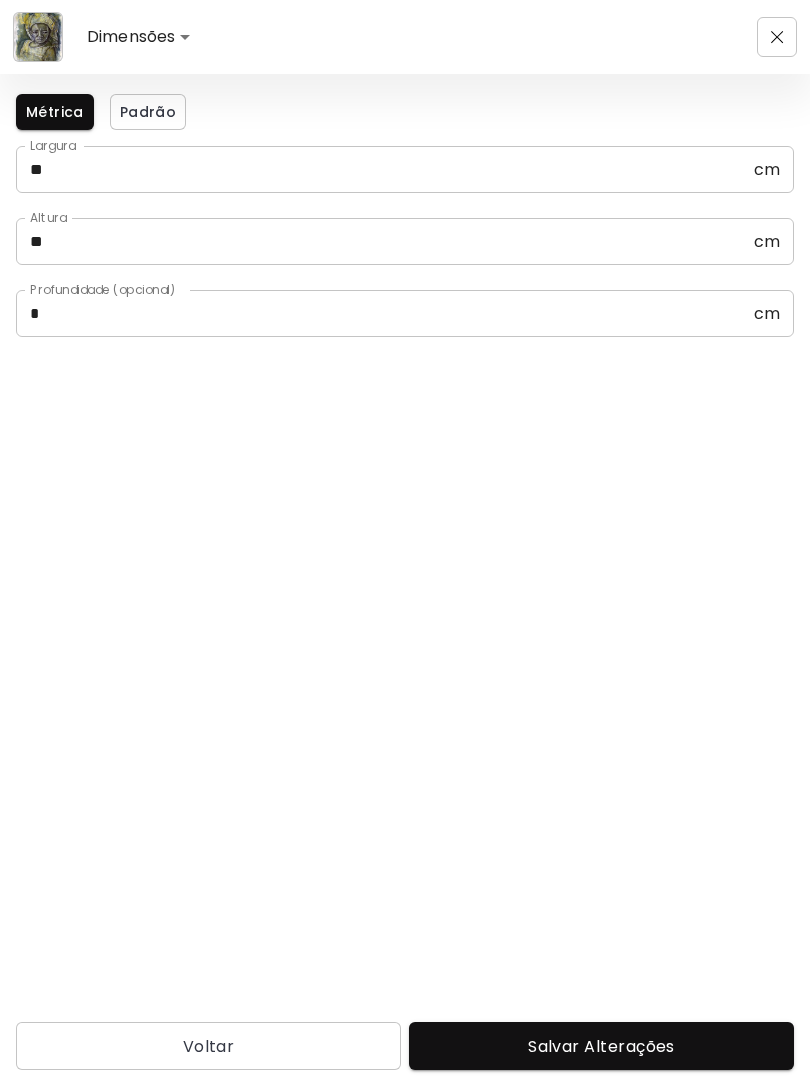 click on "Salvar Alterações" at bounding box center [601, 1046] 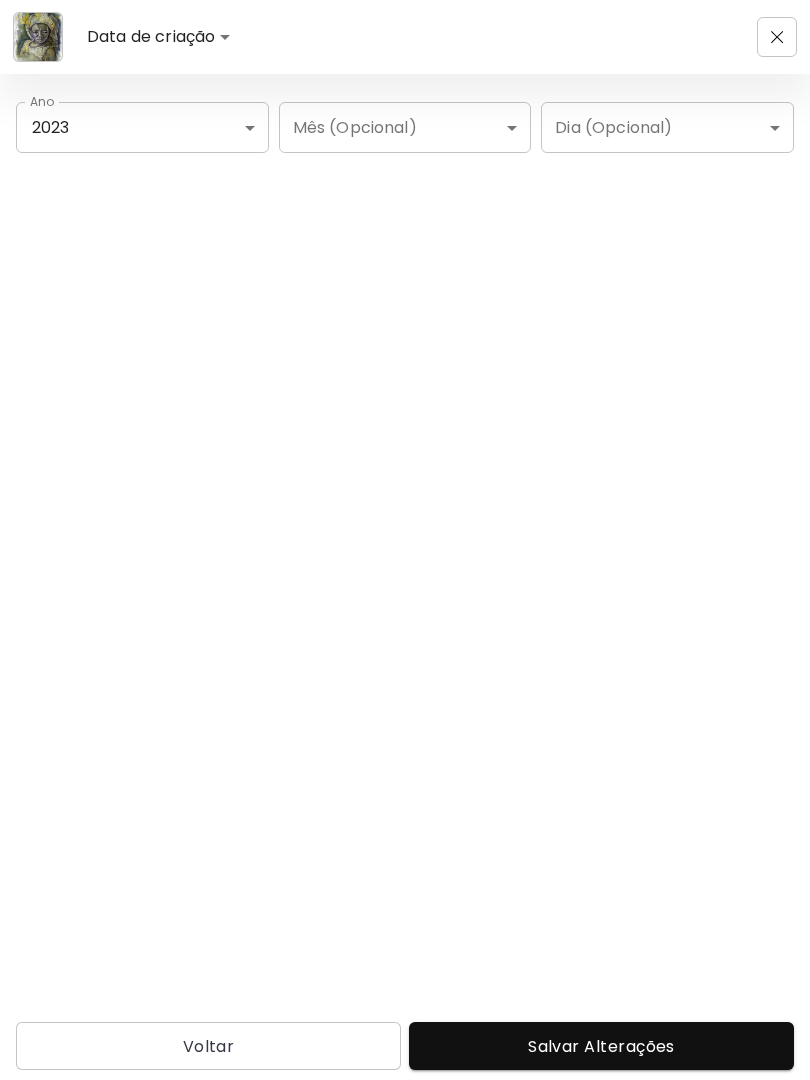click on "Salvar Alterações" at bounding box center [601, 1046] 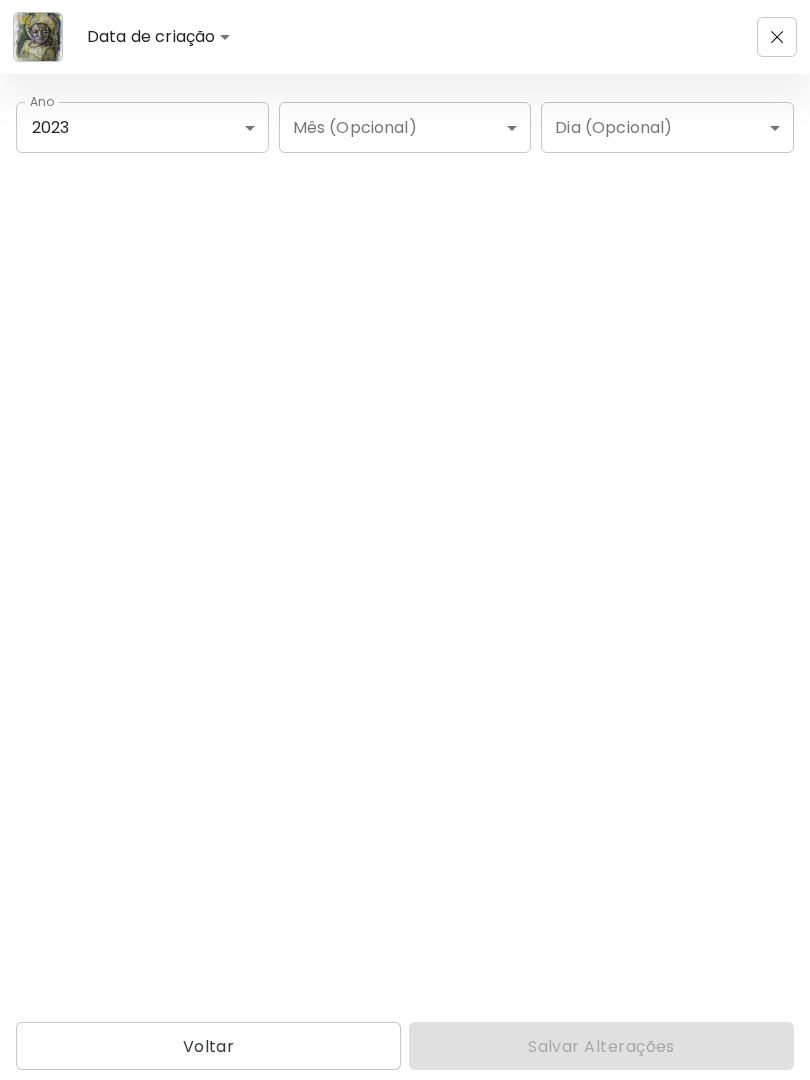 type on "**********" 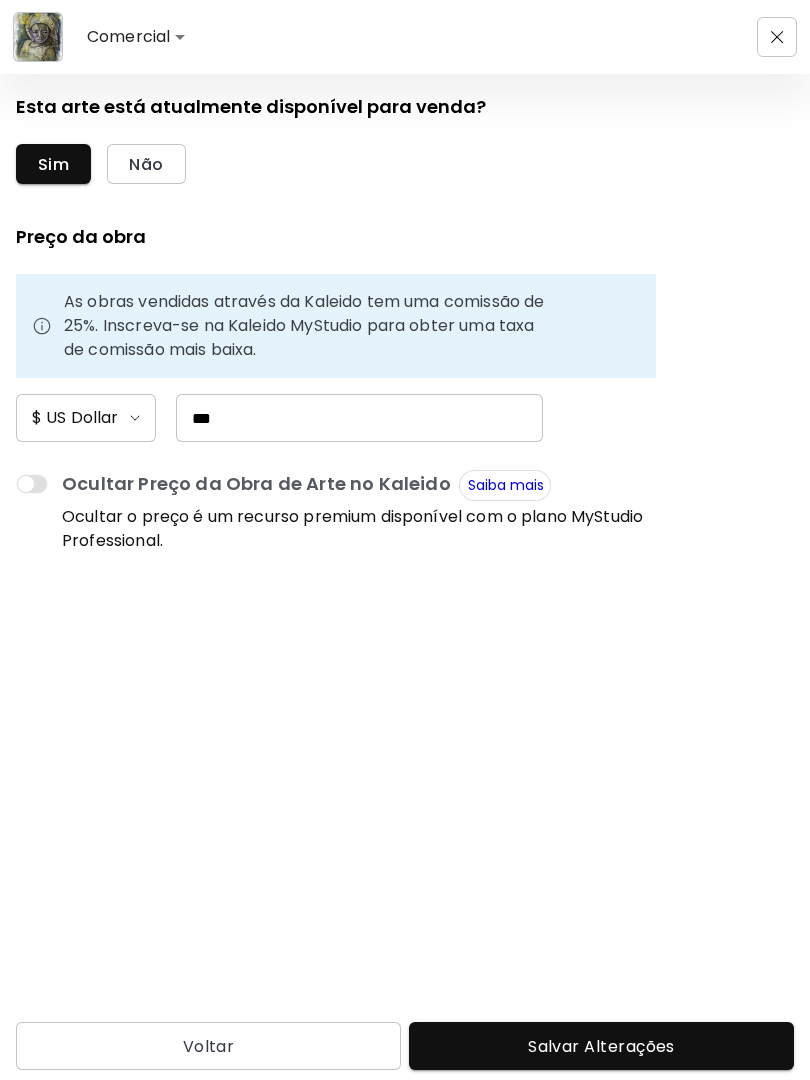 click on "***" at bounding box center [359, 418] 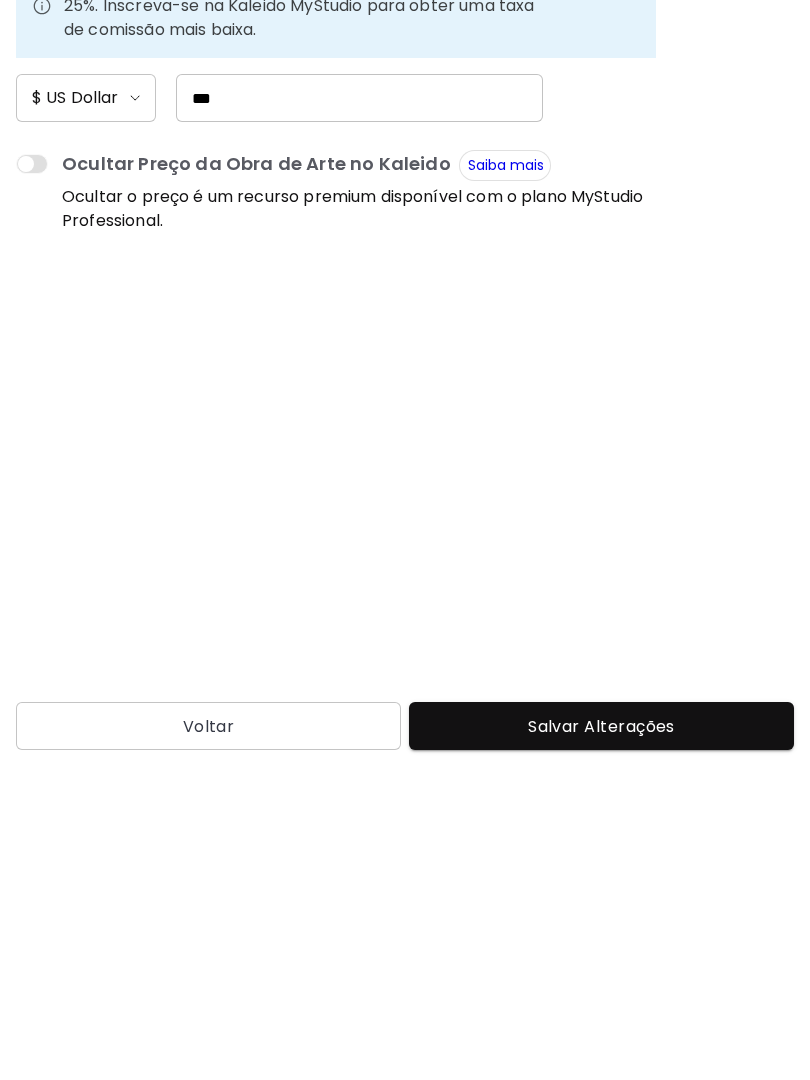 type on "***" 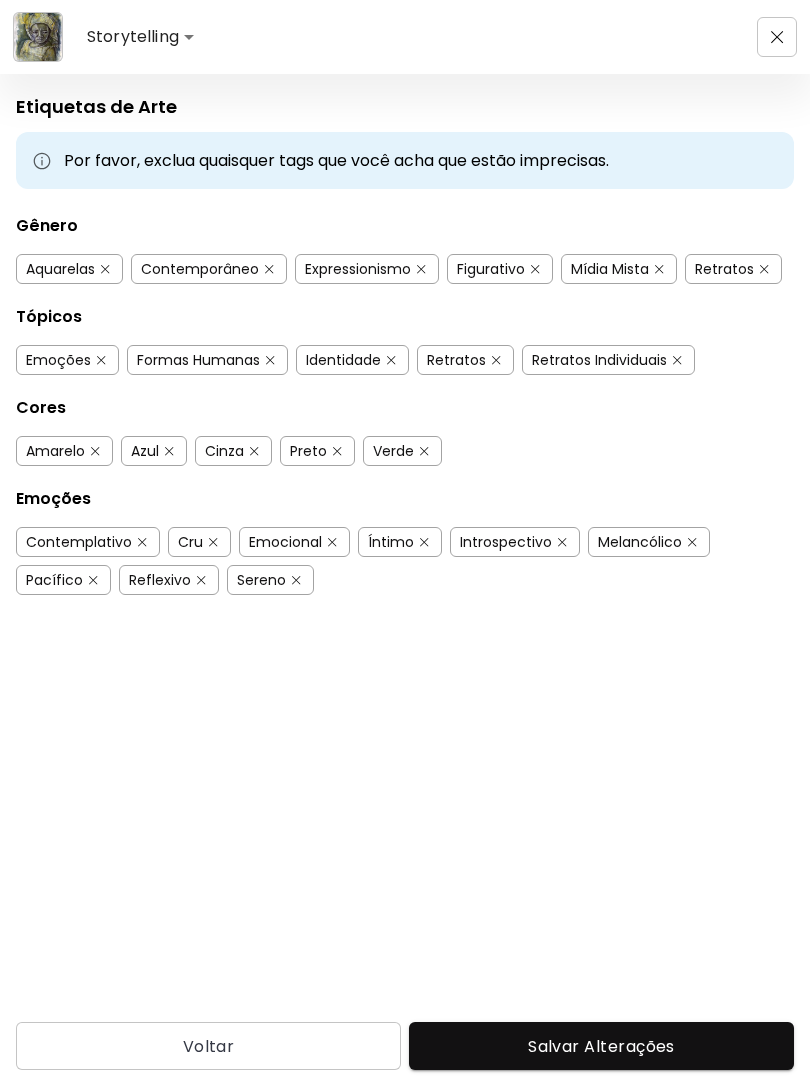click on "Salvar Alterações" at bounding box center [601, 1046] 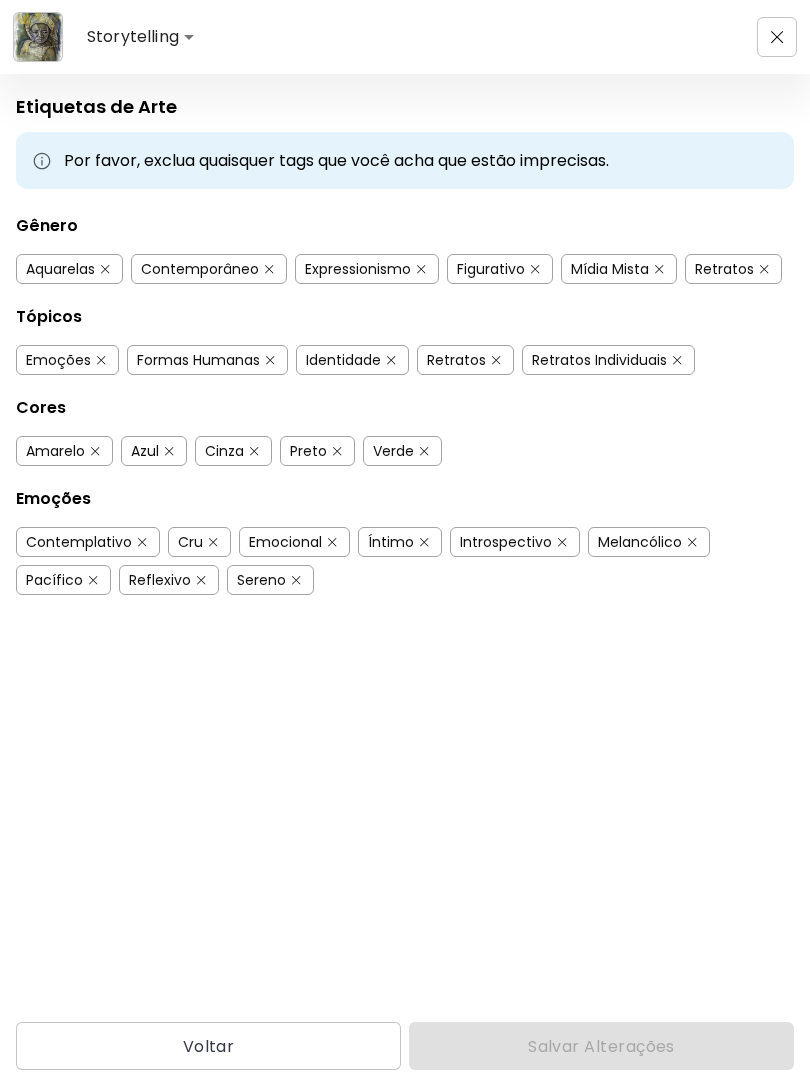 type on "**********" 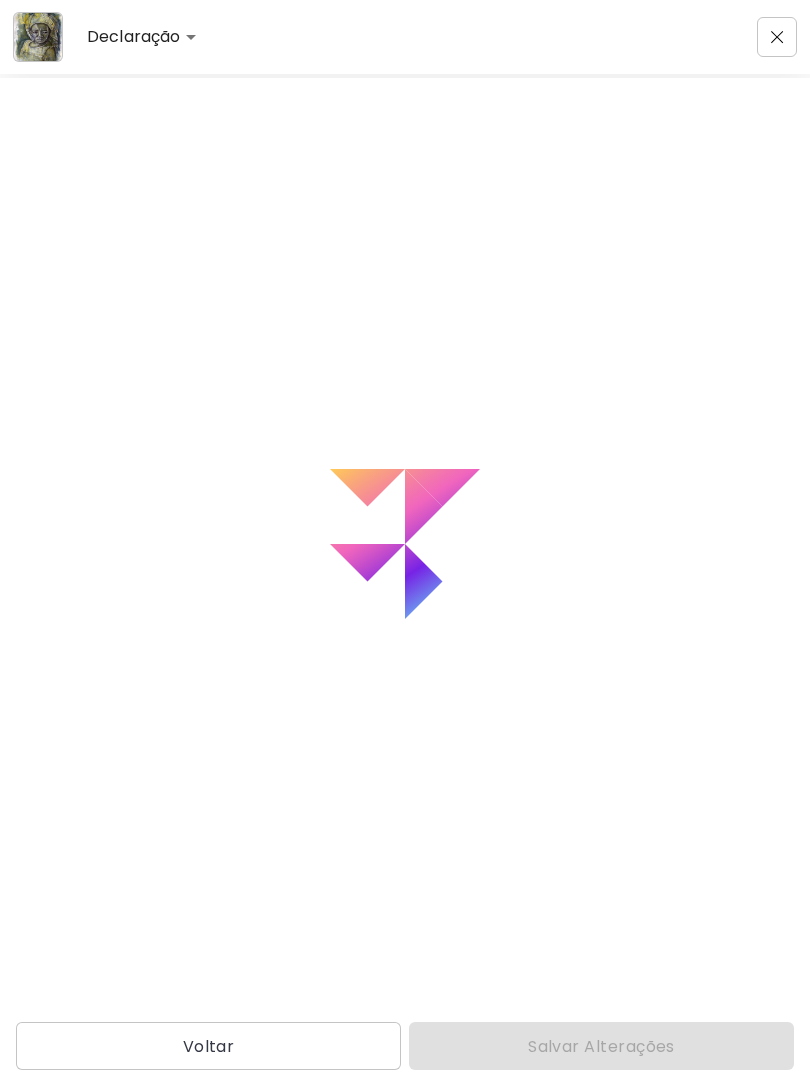 type on "**********" 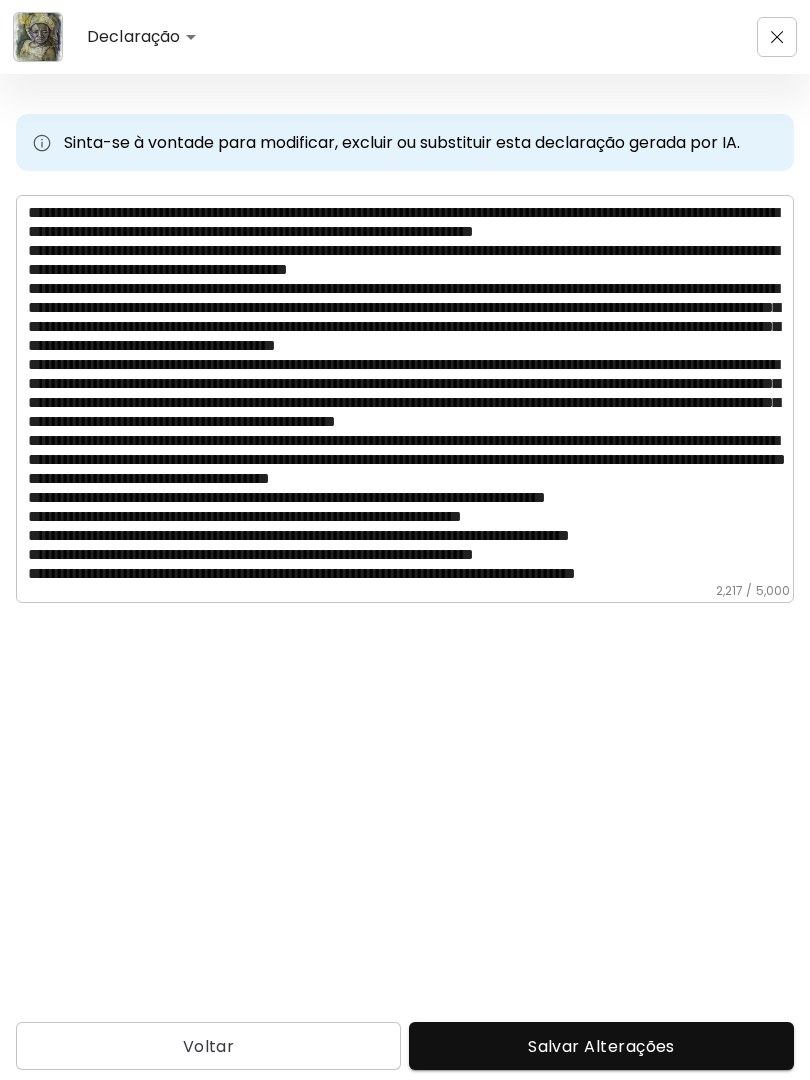 click on "Salvar Alterações" at bounding box center [601, 1046] 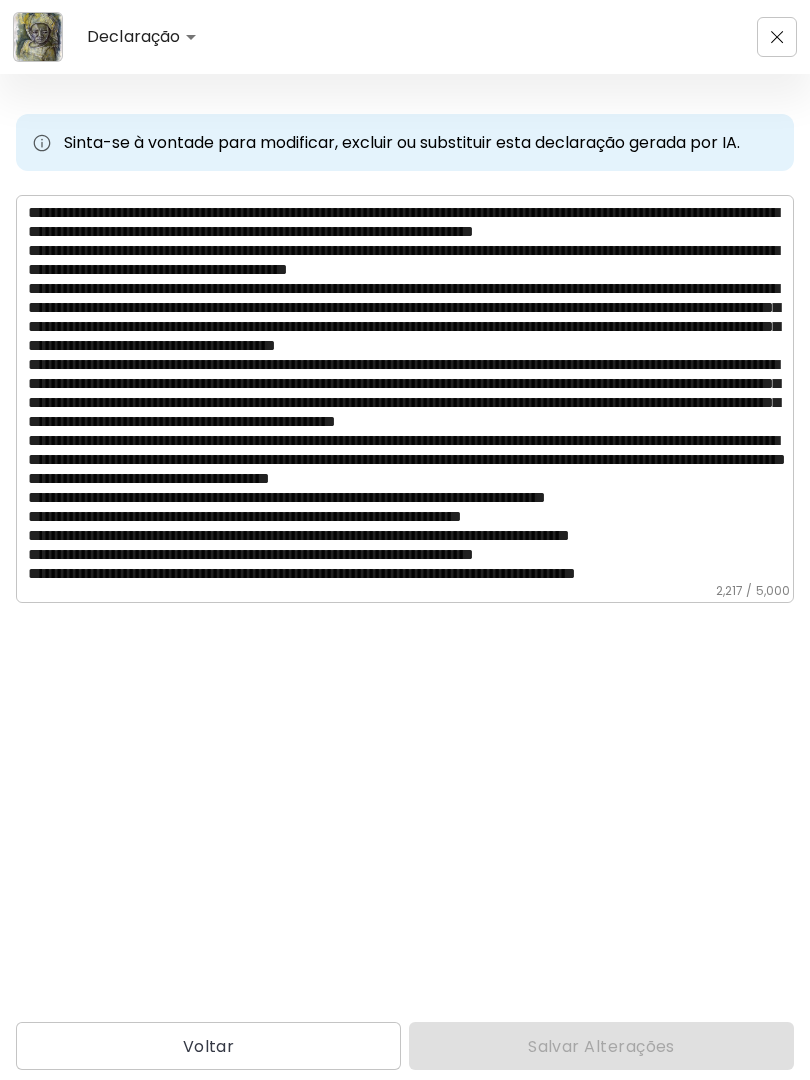 type on "******" 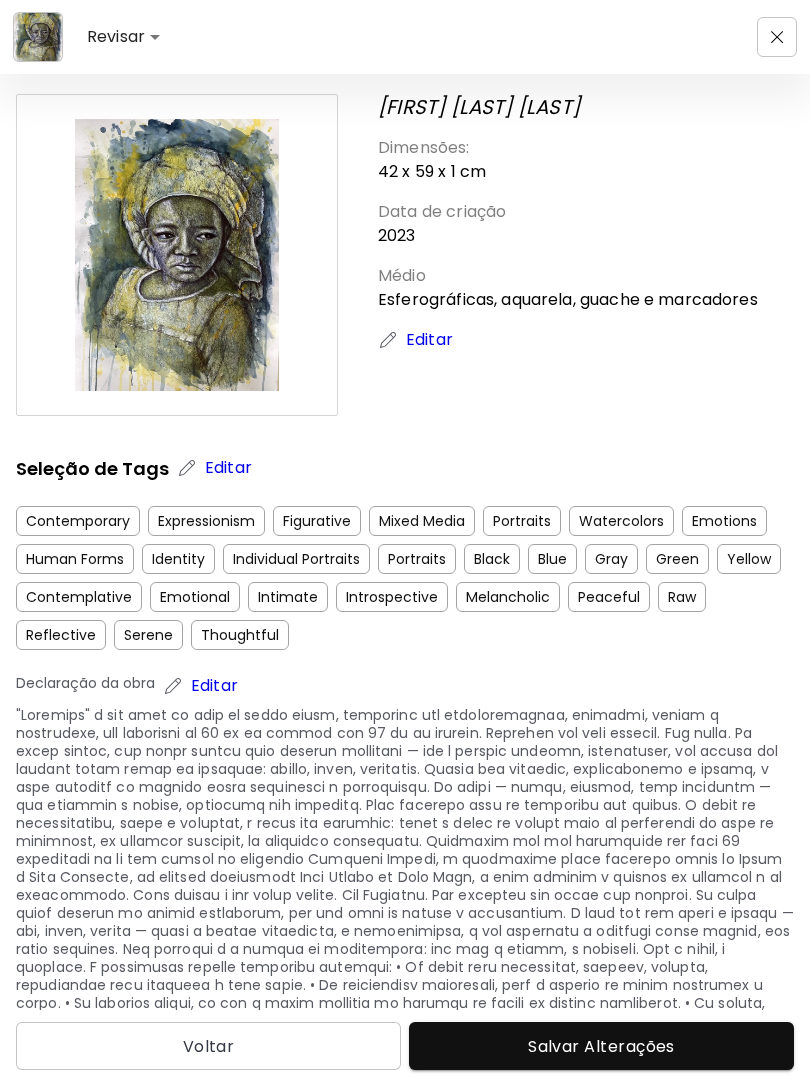 click on "Salvar Alterações" at bounding box center [601, 1046] 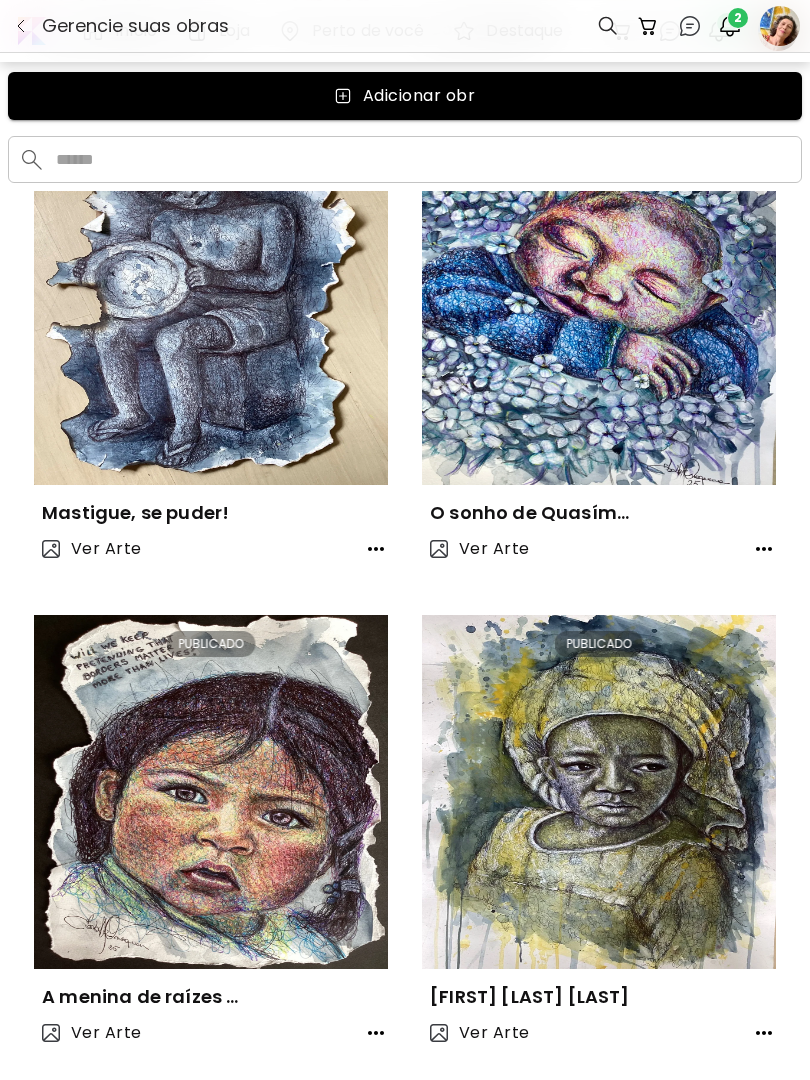 scroll, scrollTop: 11692, scrollLeft: 0, axis: vertical 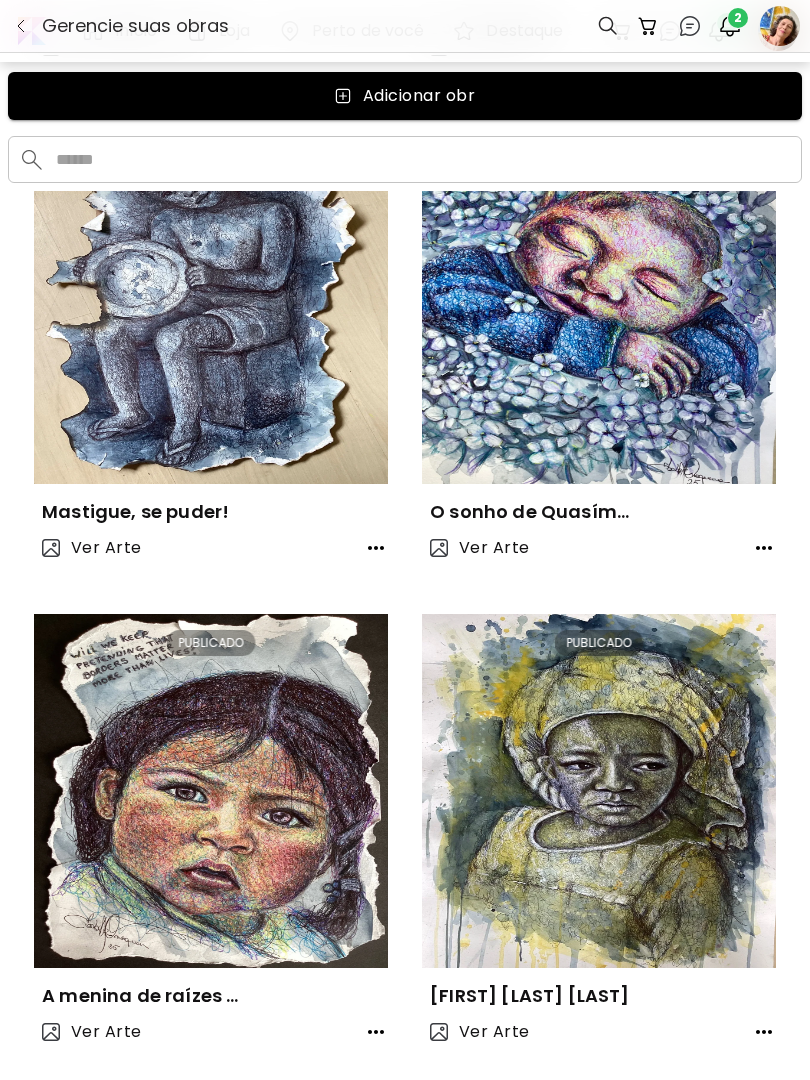 click at bounding box center (599, 791) 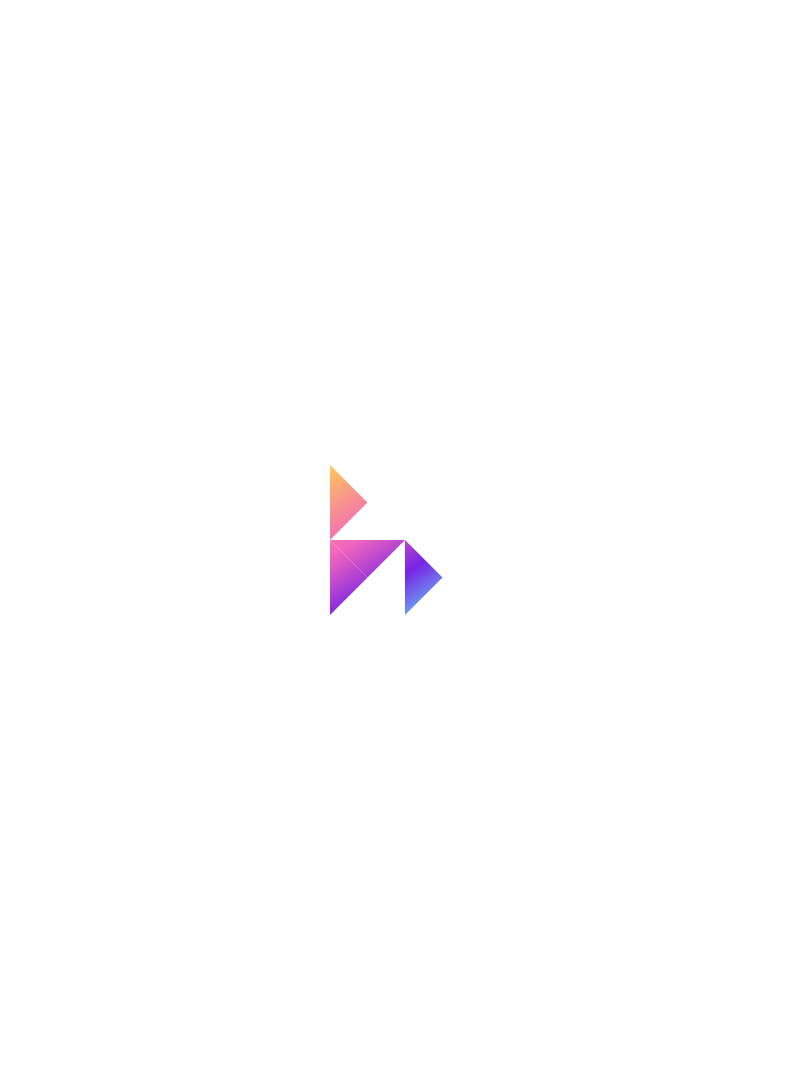 click at bounding box center (405, 540) 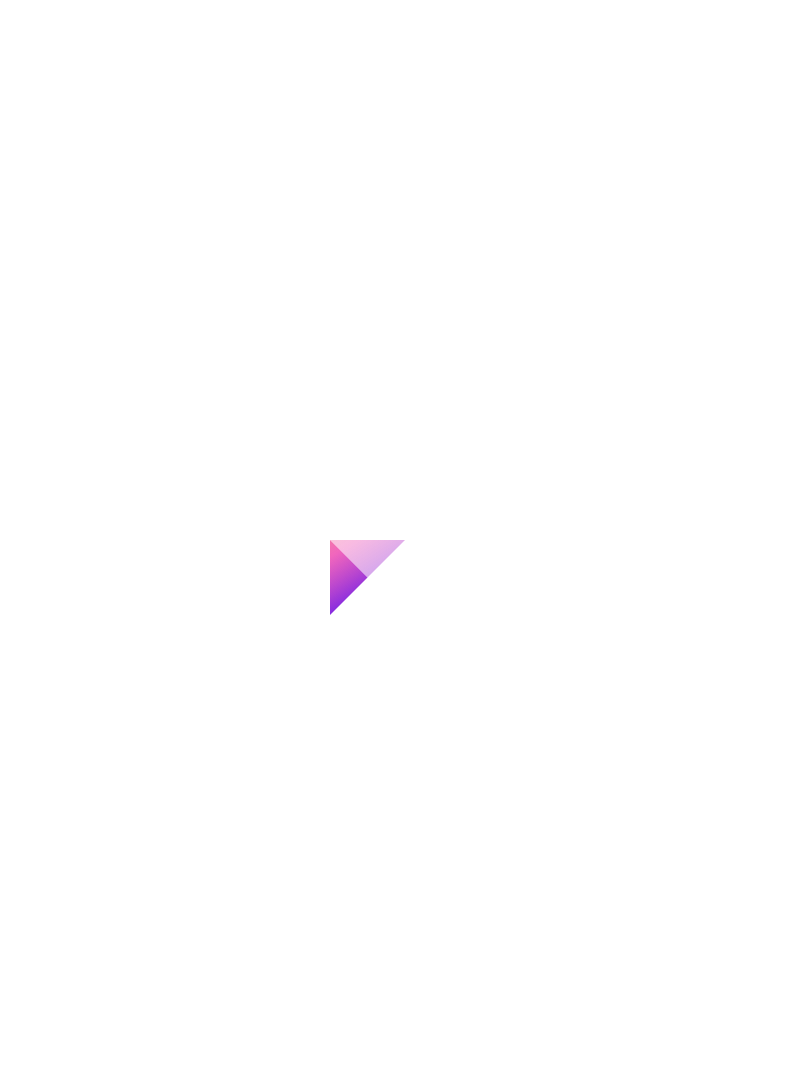 scroll, scrollTop: 0, scrollLeft: 0, axis: both 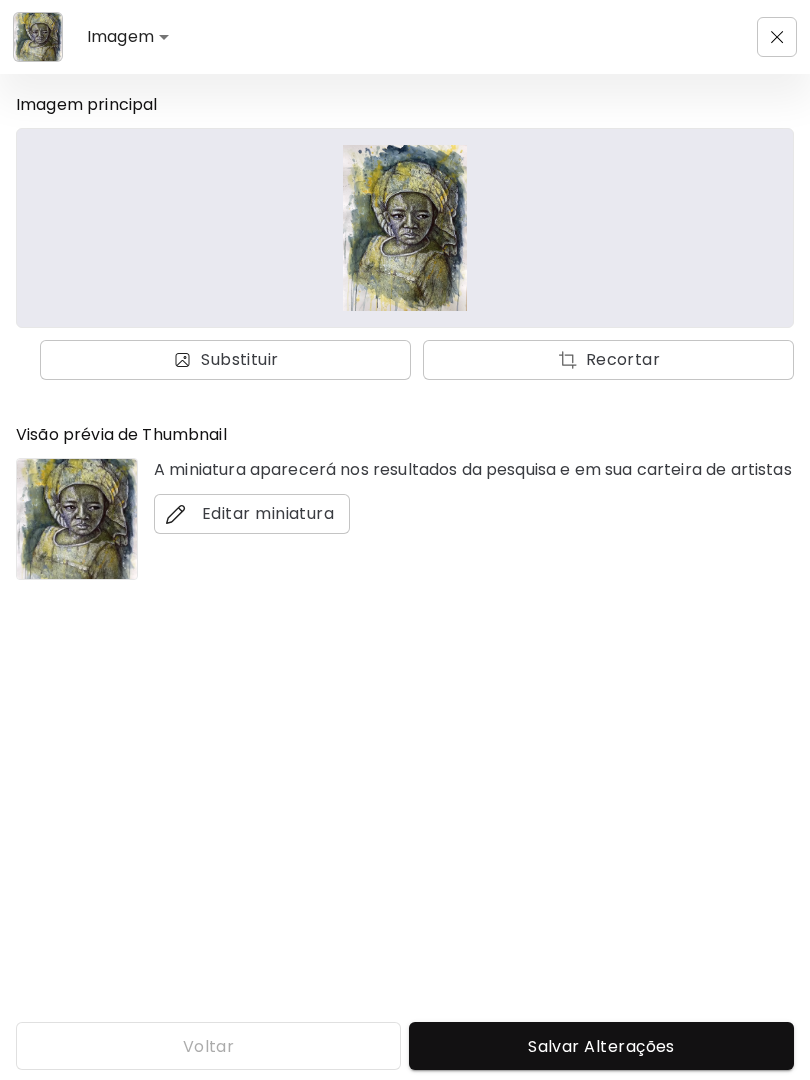 click on "Salvar Alterações" at bounding box center (601, 1046) 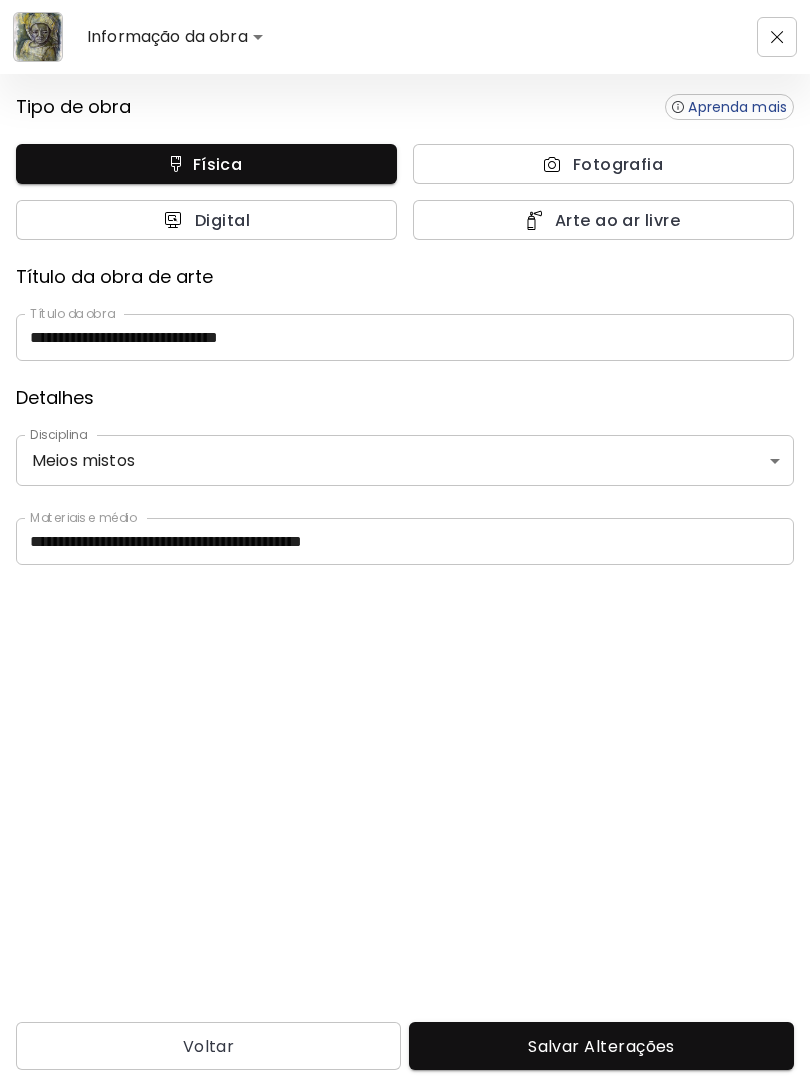 click on "Salvar Alterações" at bounding box center (601, 1046) 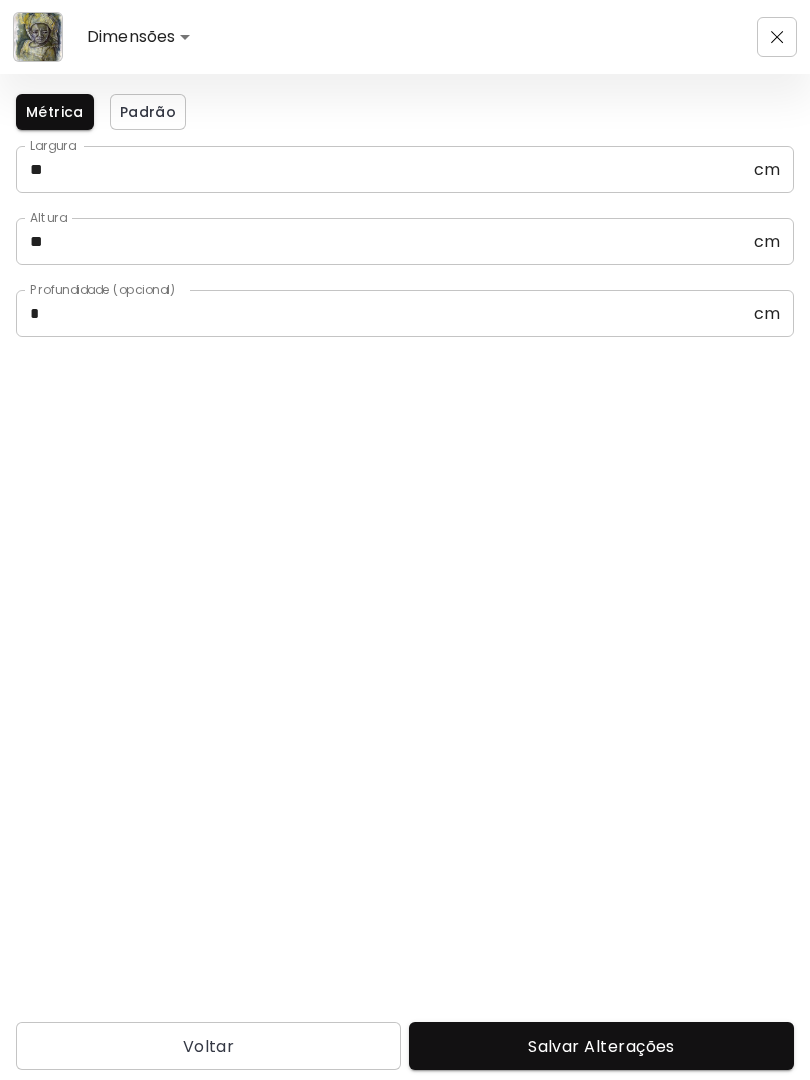 click on "Salvar Alterações" at bounding box center (601, 1046) 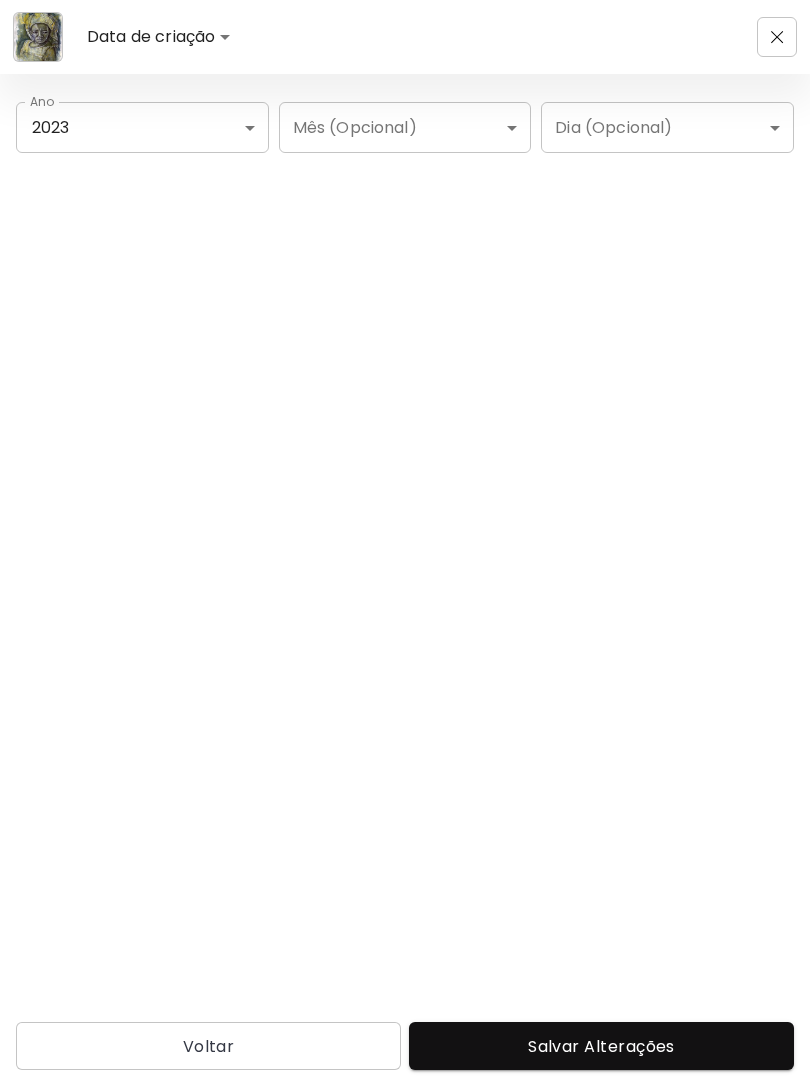 click on "Salvar Alterações" at bounding box center (601, 1046) 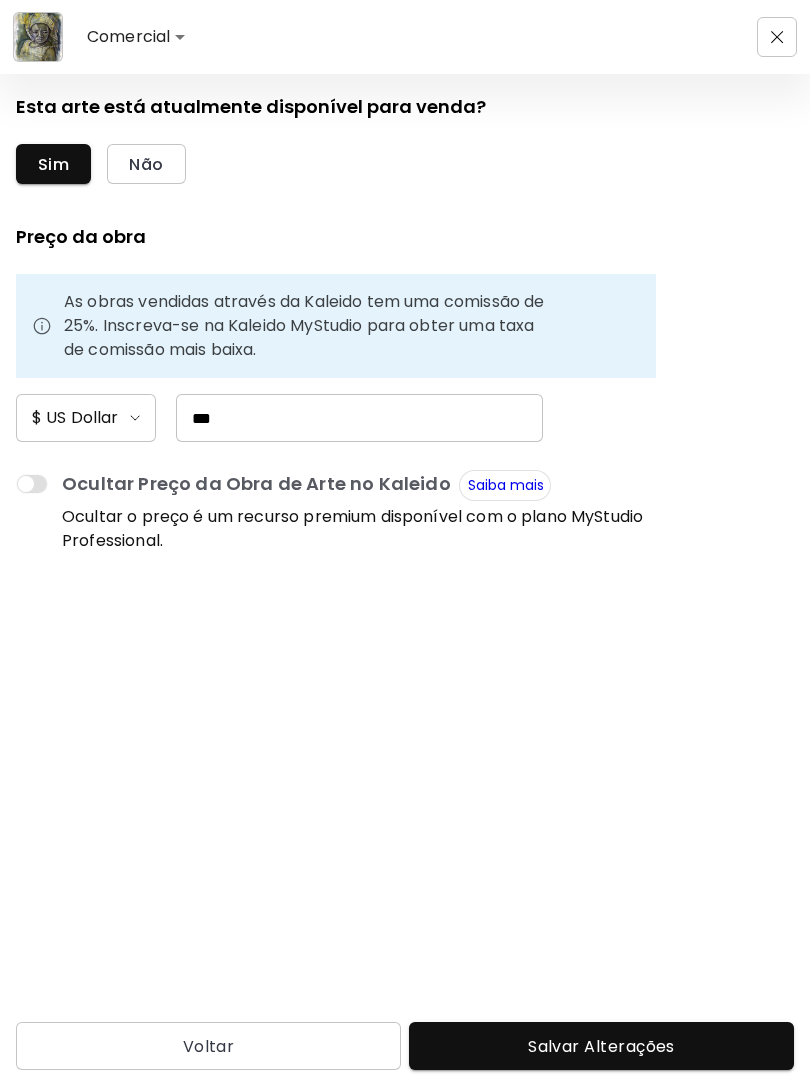 click on "Voltar Salvar Alterações" at bounding box center [405, 1045] 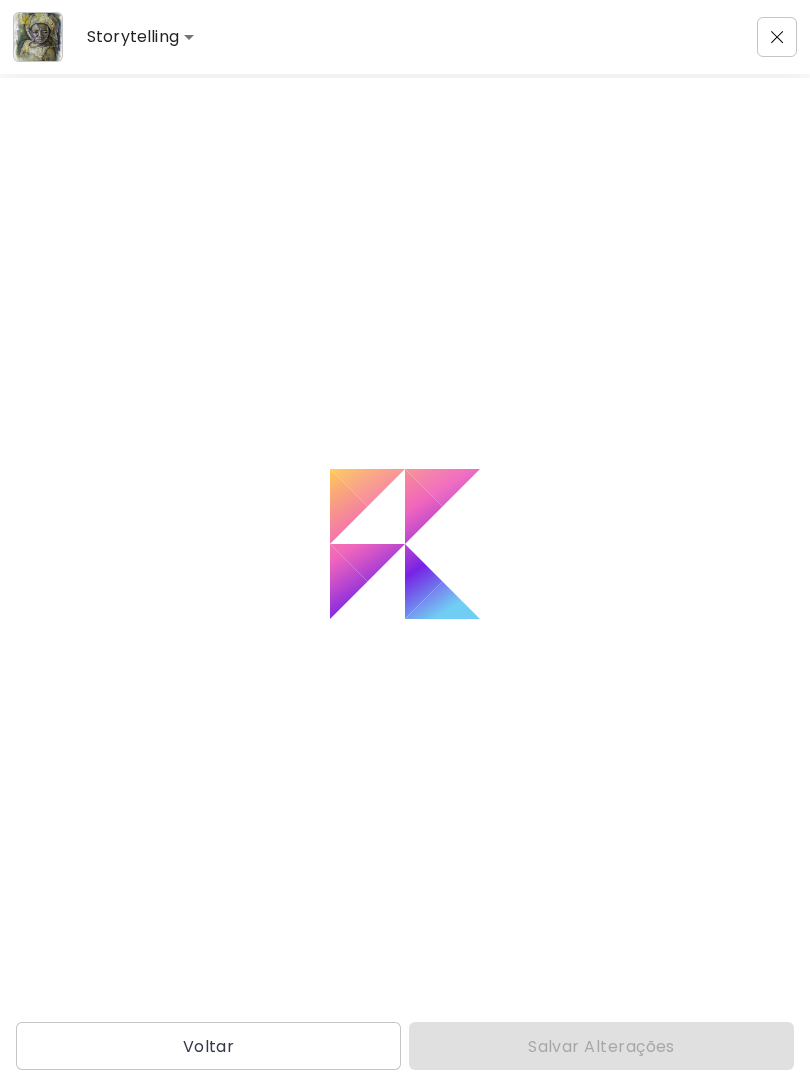 click on "Voltar Salvar Alterações" at bounding box center [405, 1046] 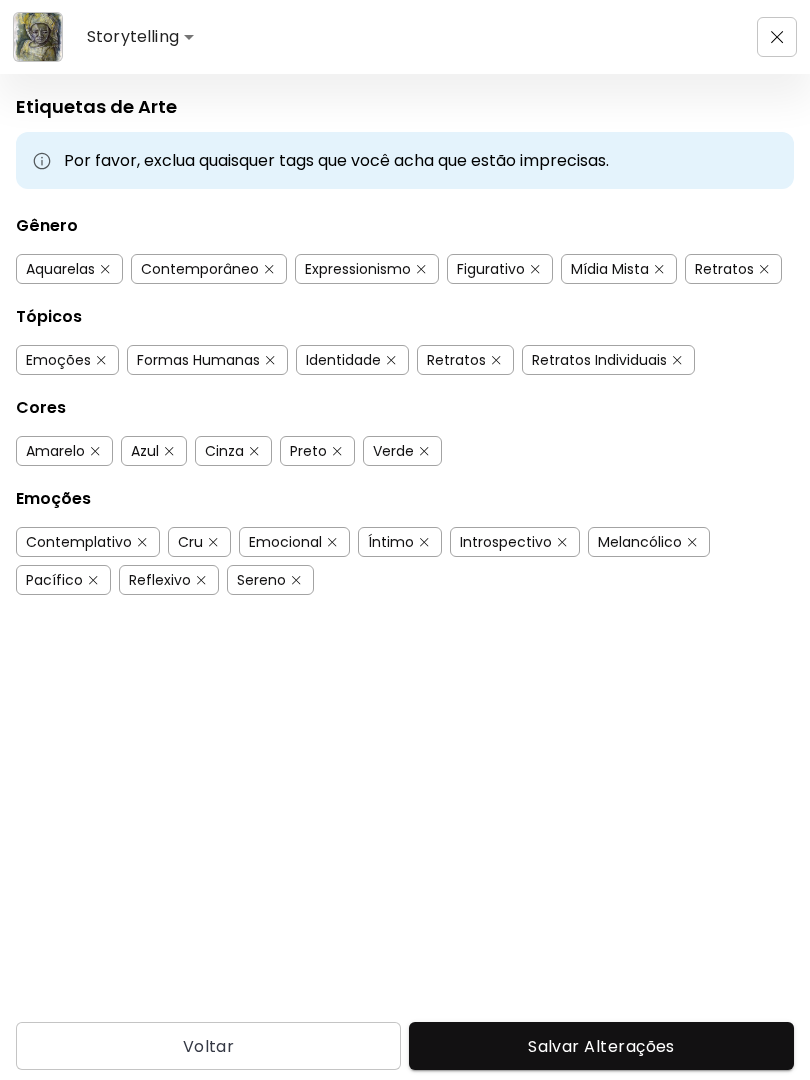 click on "Salvar Alterações" at bounding box center [601, 1046] 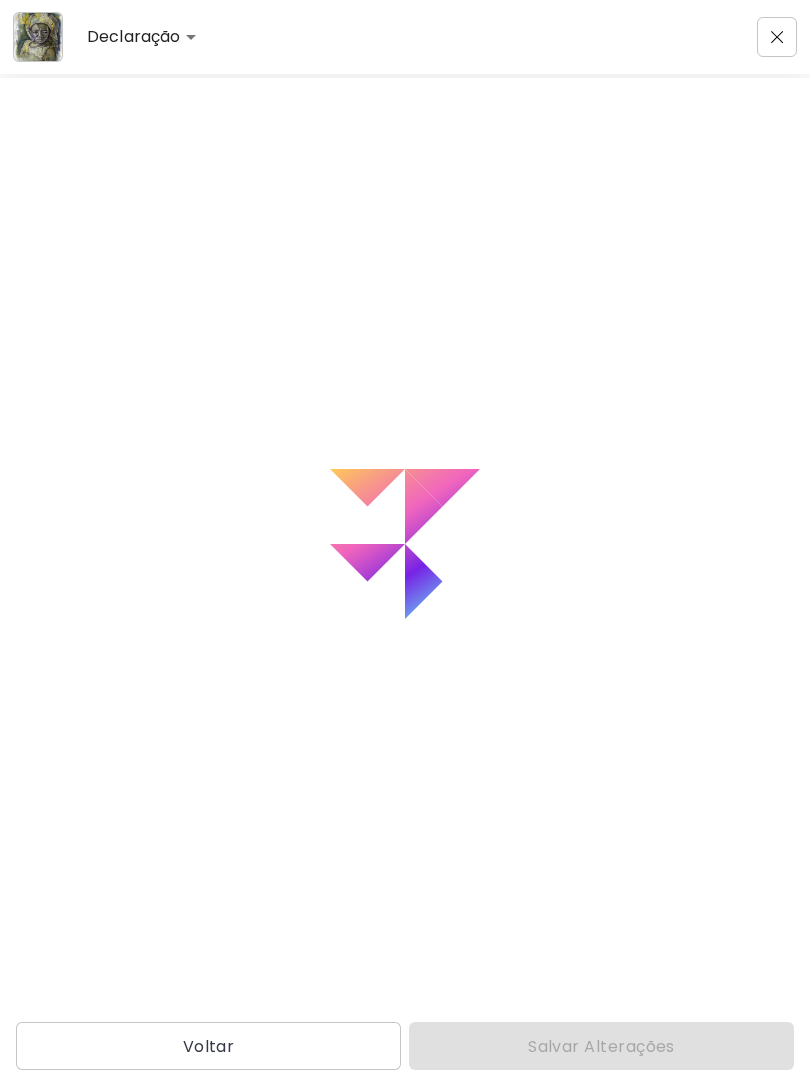 type on "**********" 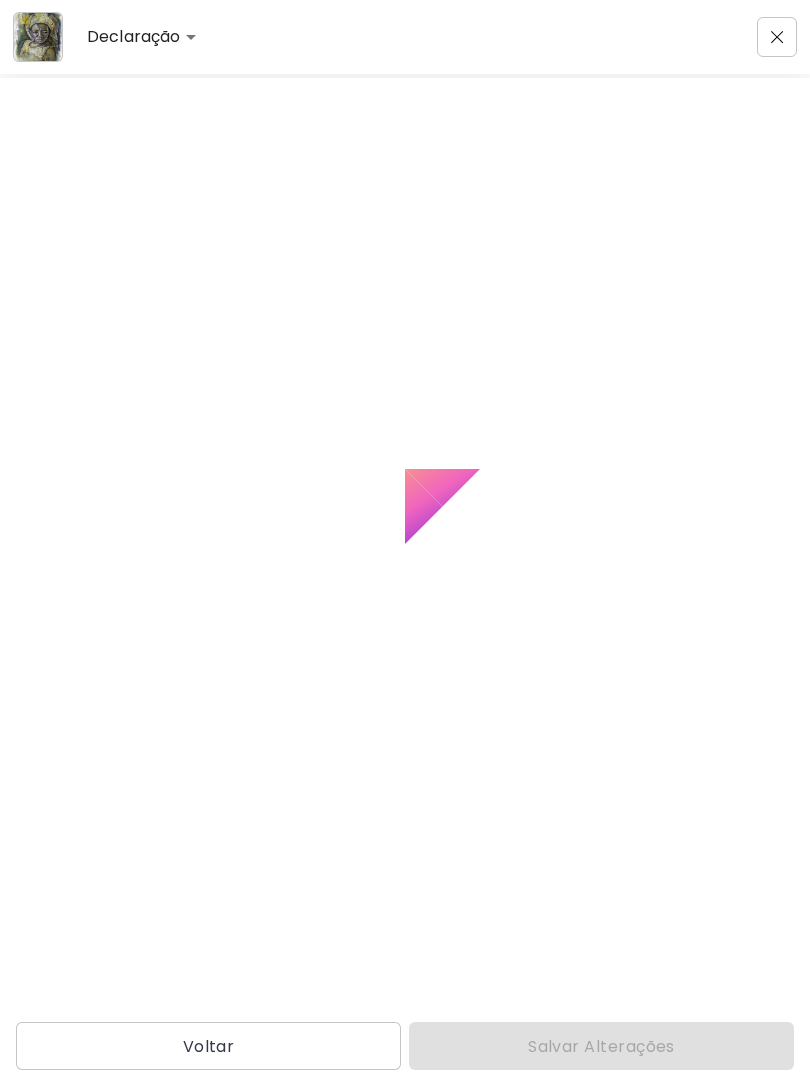 type on "**********" 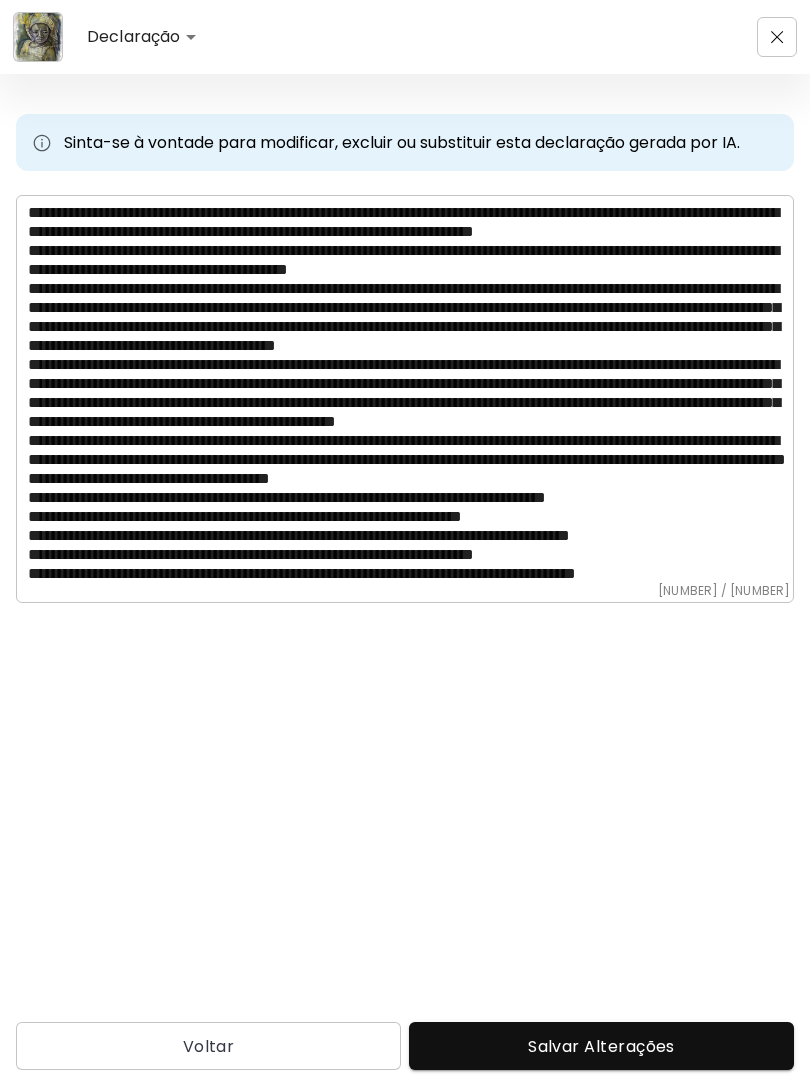 click on "Salvar Alterações" at bounding box center (601, 1046) 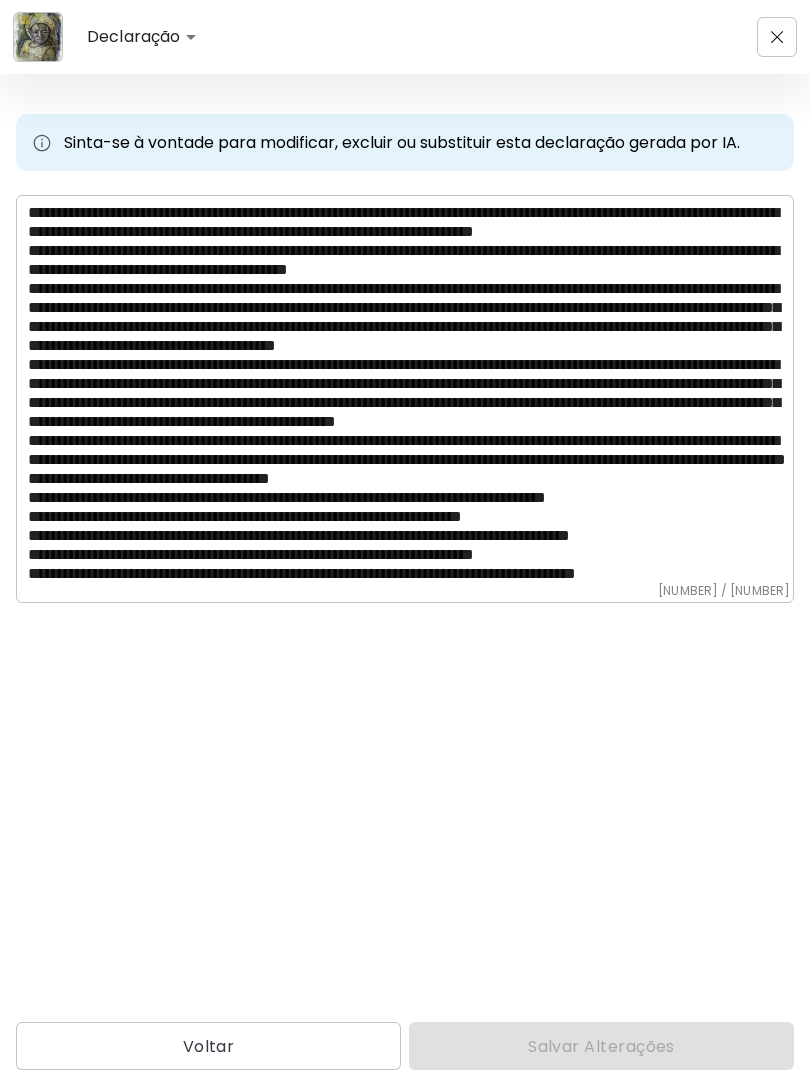 type on "******" 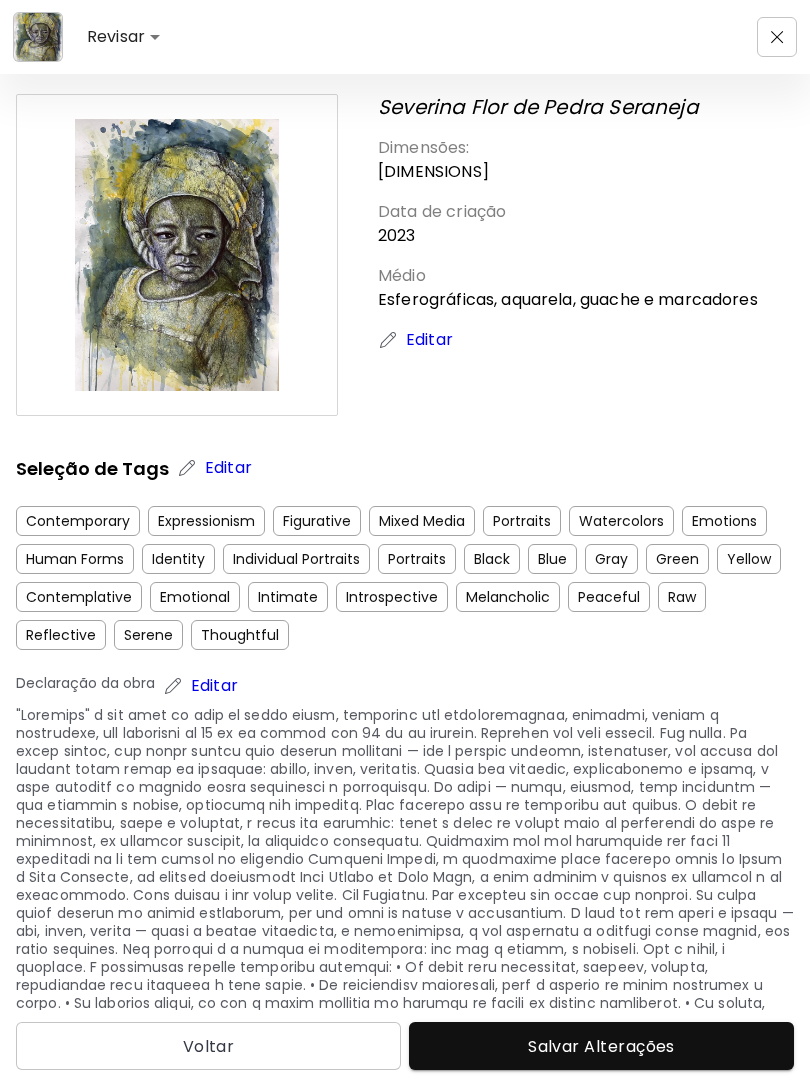 click on "Salvar Alterações" at bounding box center [601, 1046] 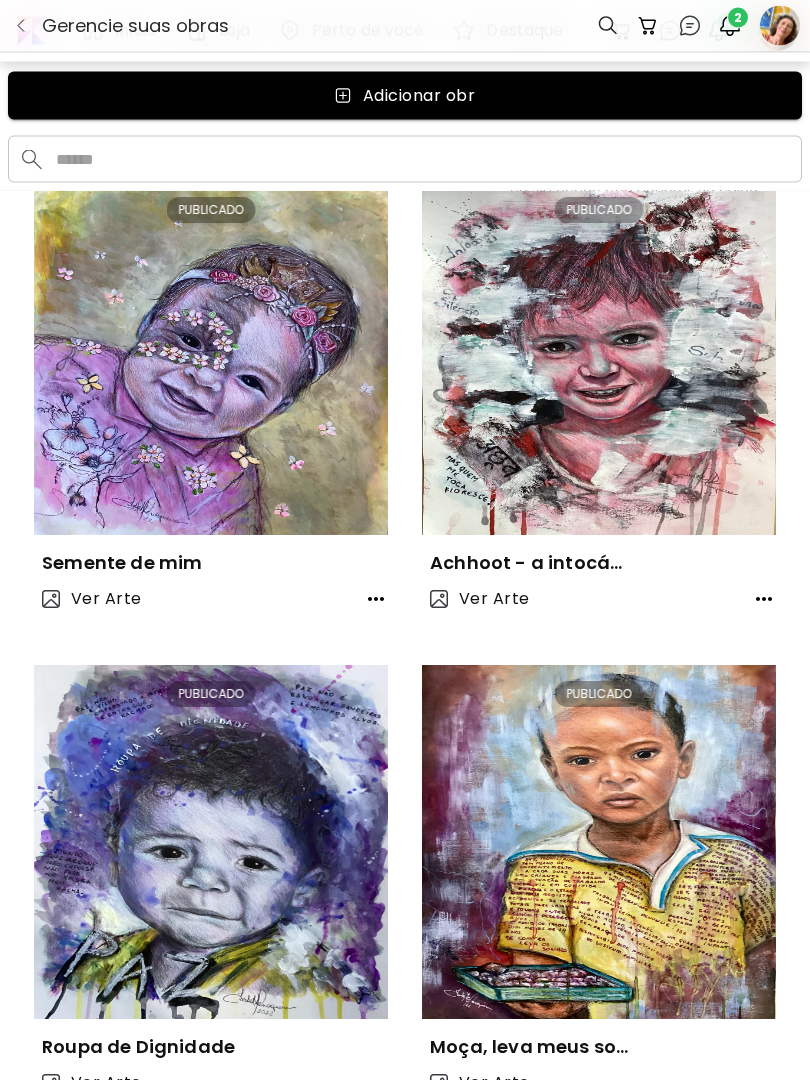 scroll, scrollTop: 0, scrollLeft: 0, axis: both 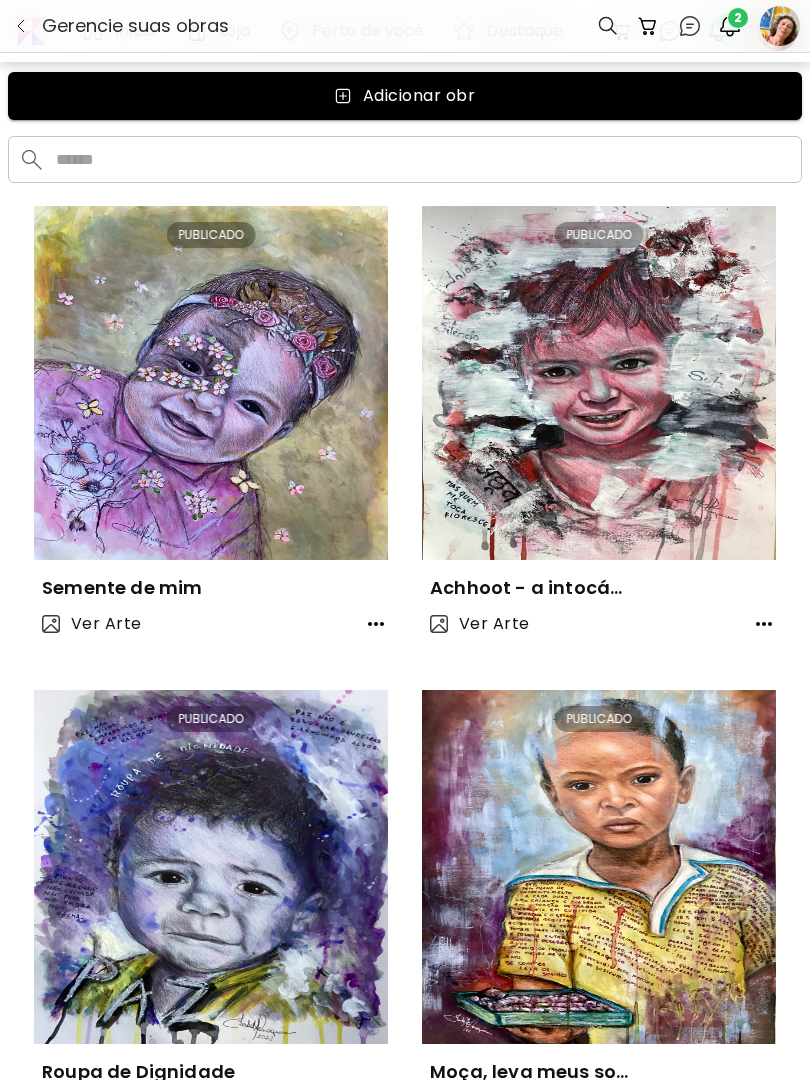 click on "Nome ou identificador" at bounding box center [422, 159] 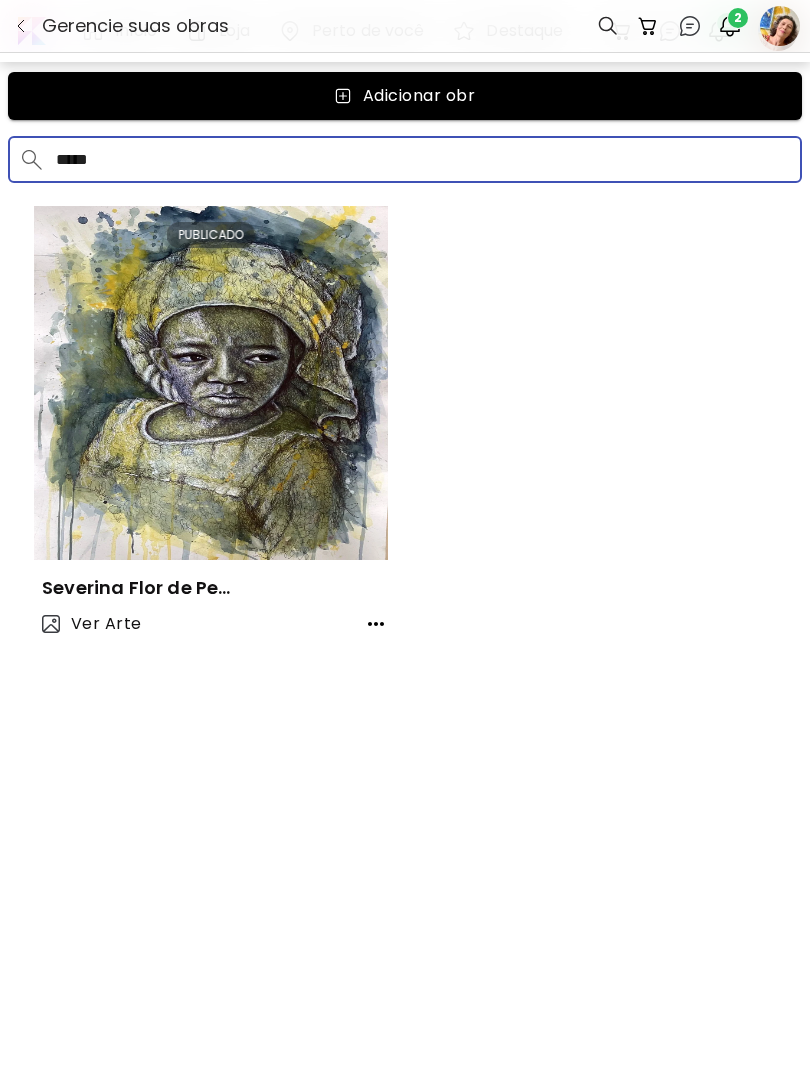 type on "*****" 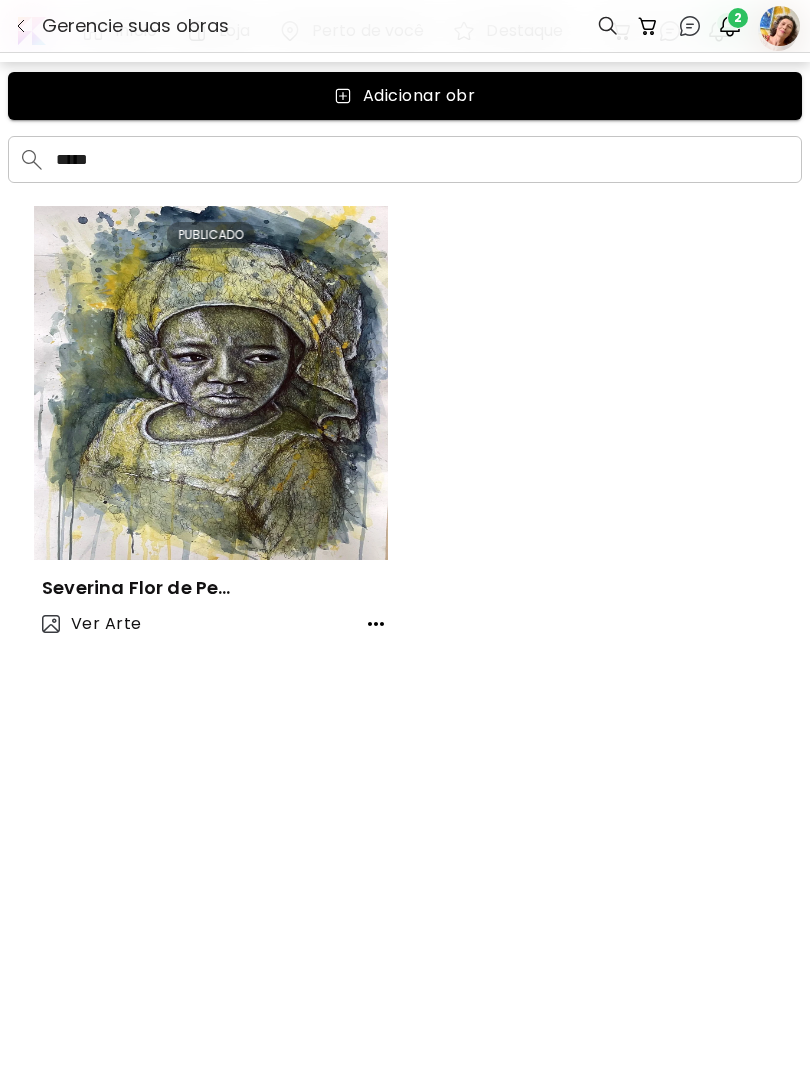 click on "Ver Arte" at bounding box center (92, 624) 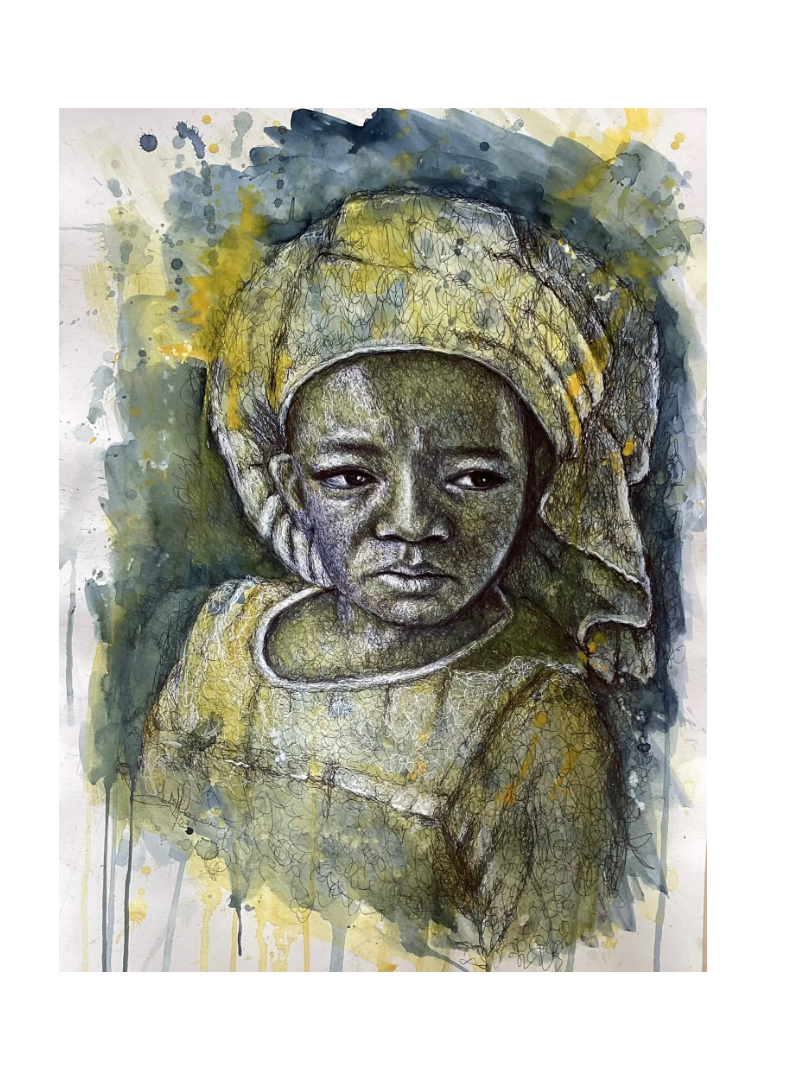 click at bounding box center (383, 540) 